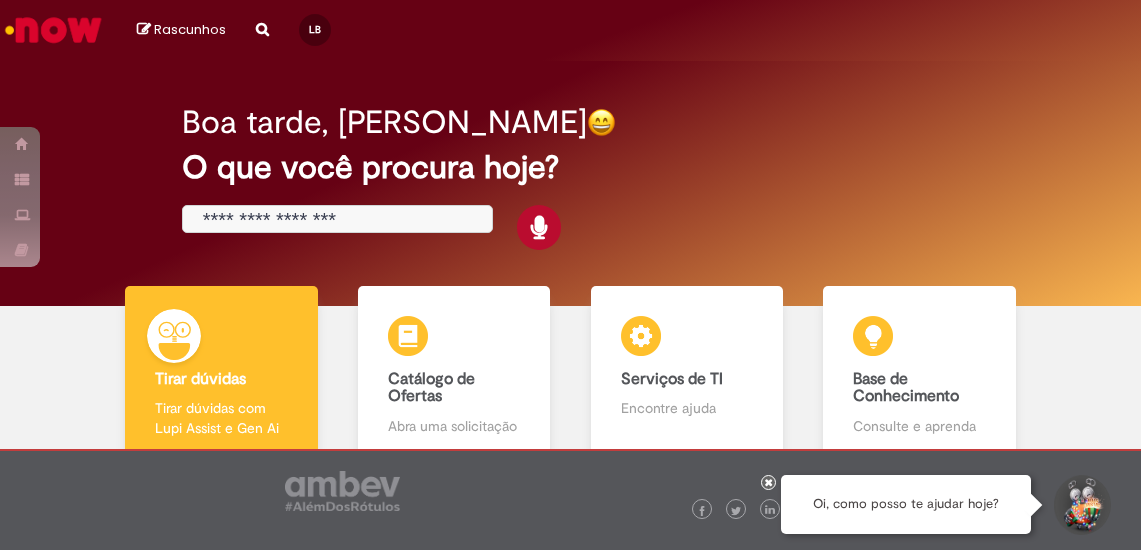scroll, scrollTop: 0, scrollLeft: 0, axis: both 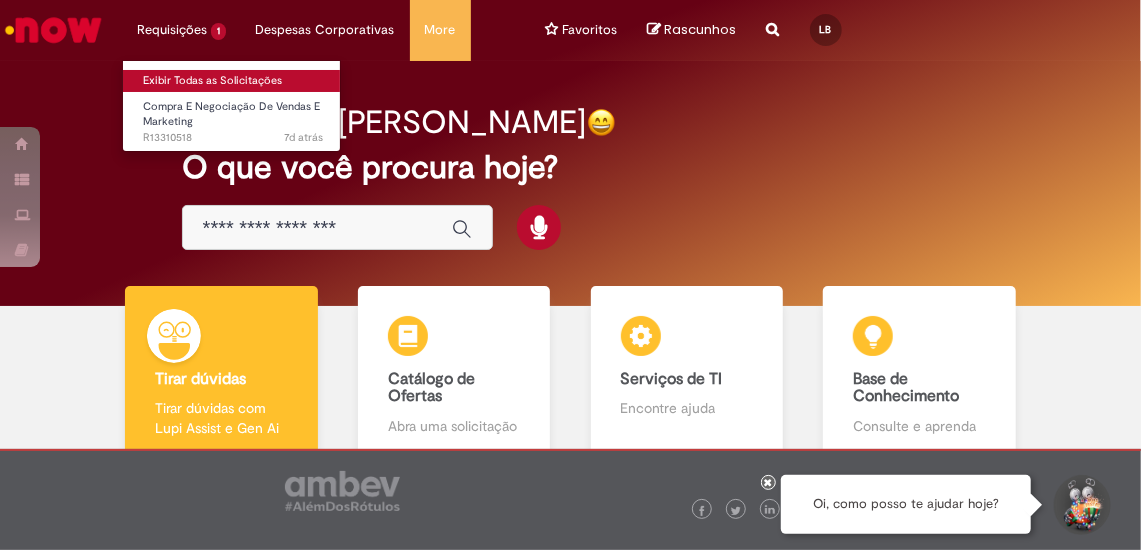 click on "Exibir Todas as Solicitações" at bounding box center [233, 81] 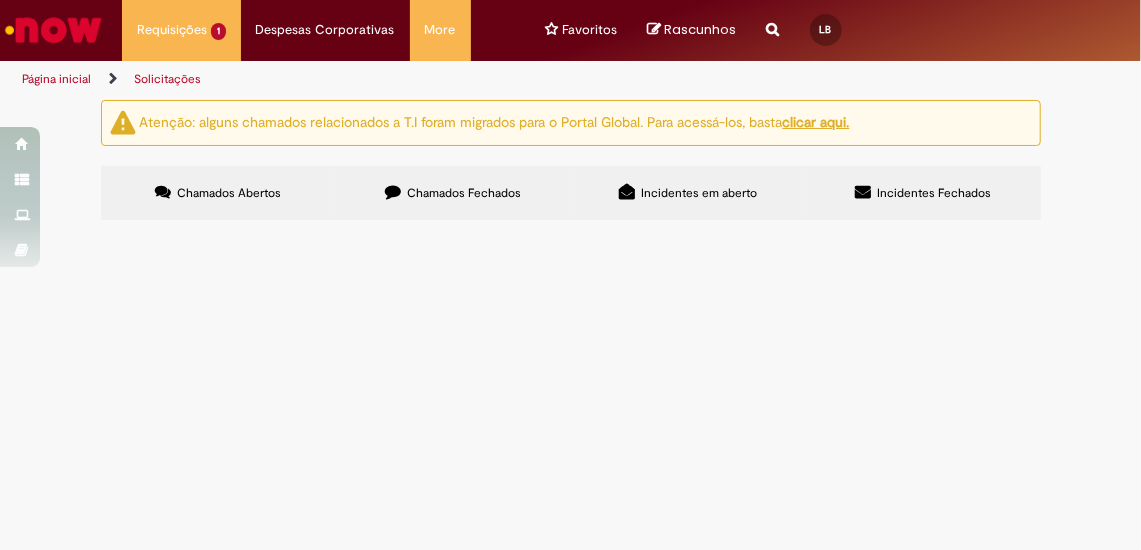 click on "Chamados Fechados" at bounding box center (464, 193) 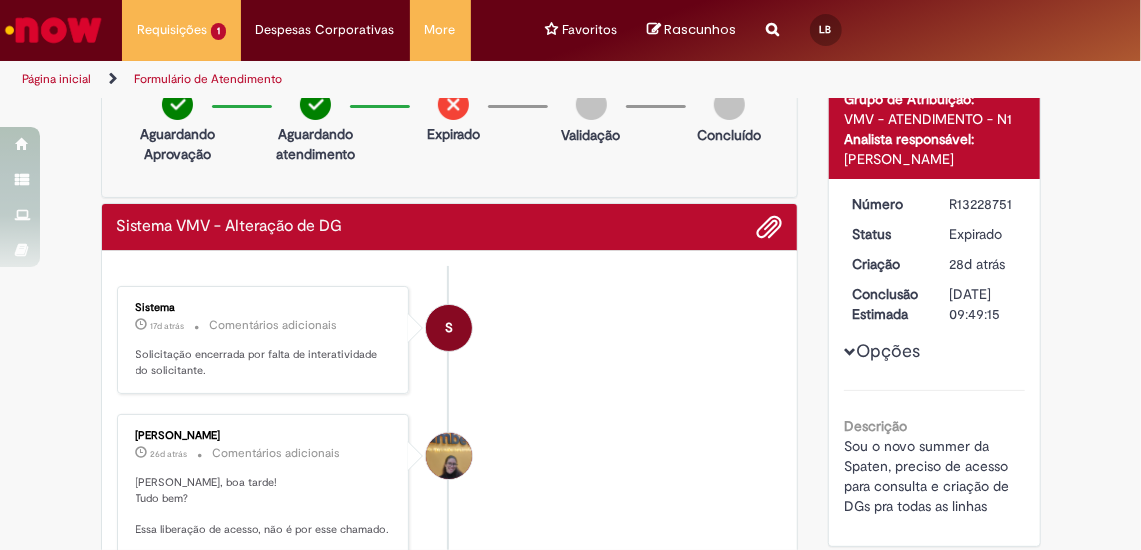 scroll, scrollTop: 21, scrollLeft: 0, axis: vertical 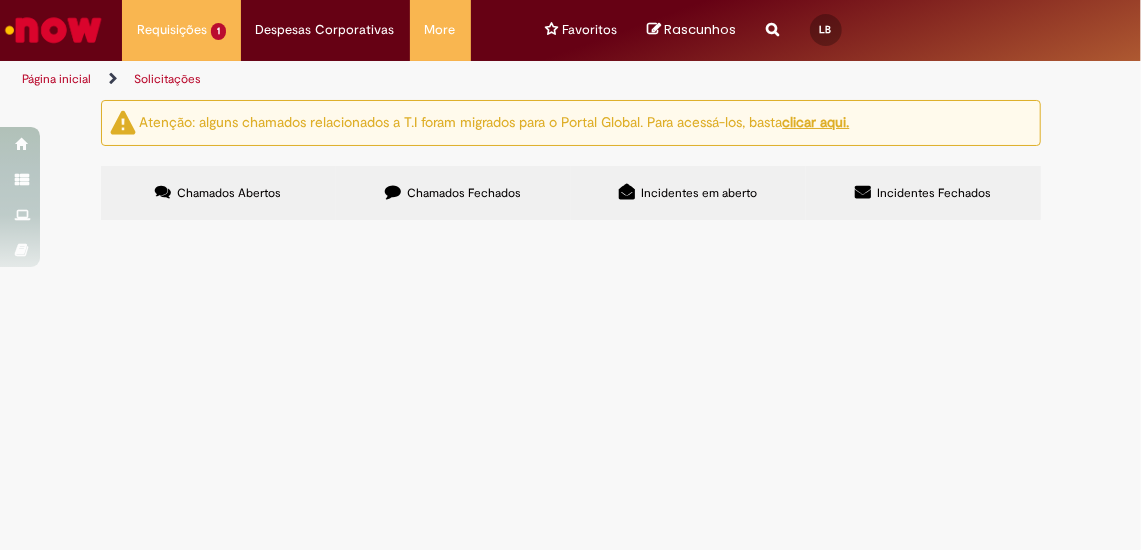 click on "Chamados Fechados" at bounding box center (453, 193) 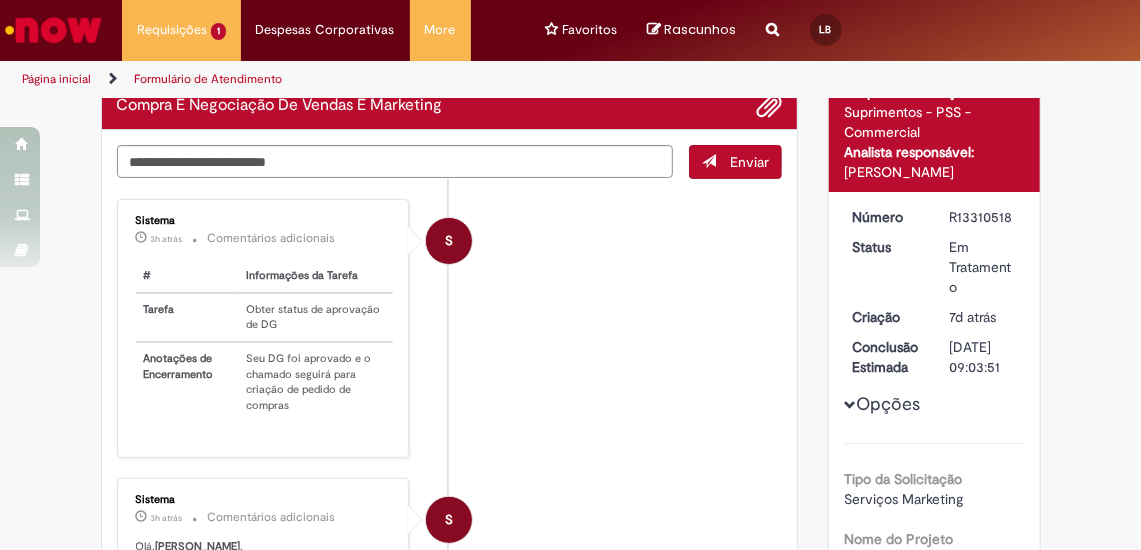 scroll, scrollTop: 140, scrollLeft: 0, axis: vertical 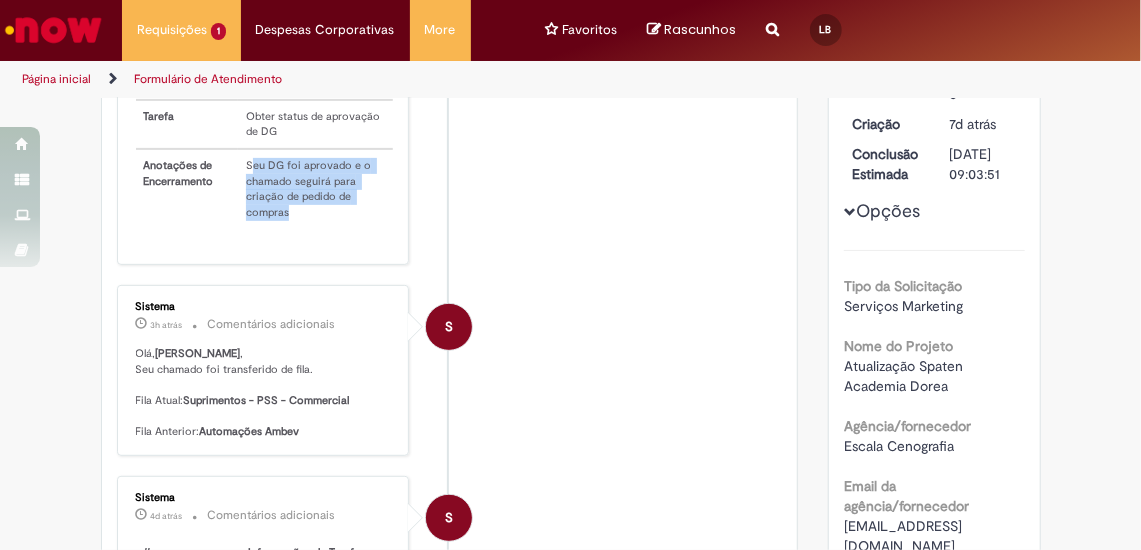drag, startPoint x: 242, startPoint y: 163, endPoint x: 364, endPoint y: 210, distance: 130.7402 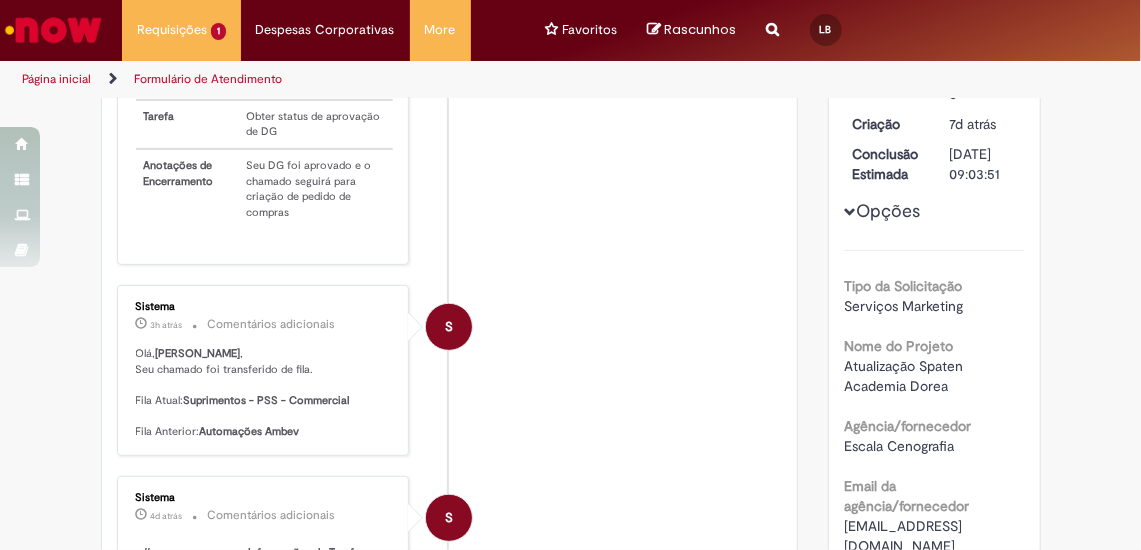 click on "S
Sistema
3h atrás 3 horas atrás     Comentários adicionais
# Informações da Tarefa Tarefa Obter status de aprovação de DG Anotações de Encerramento Seu DG foi aprovado e o chamado seguirá para criação de pedido de compras" at bounding box center [450, 135] 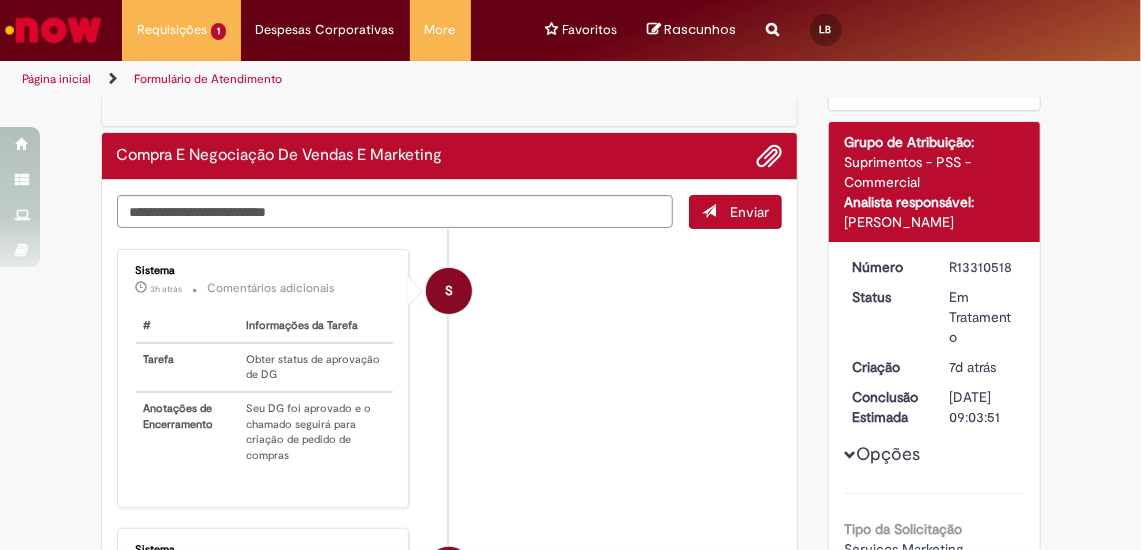 scroll, scrollTop: 90, scrollLeft: 0, axis: vertical 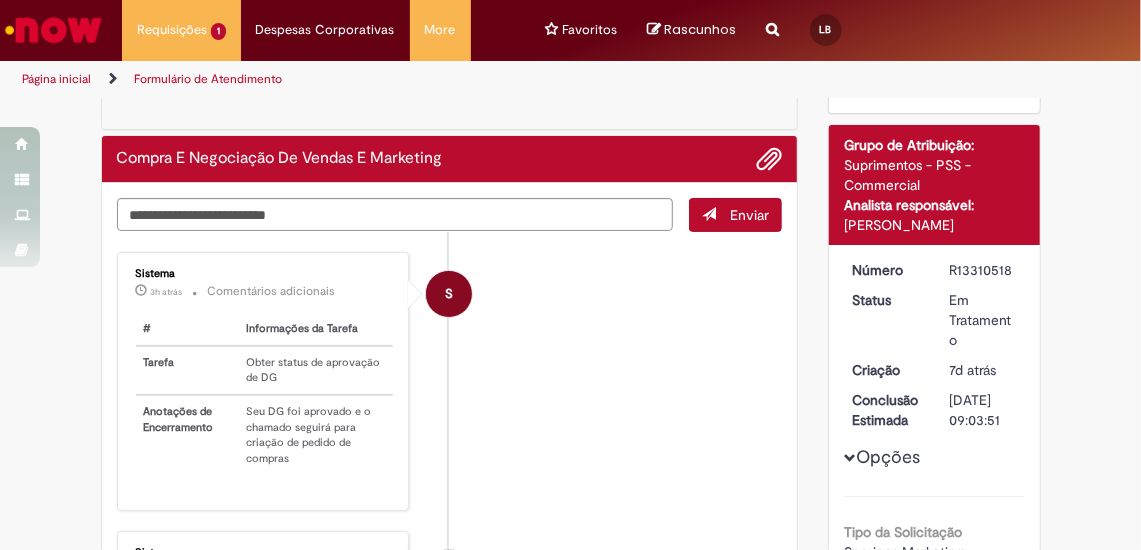 click on "S
Sistema
3h atrás 3 horas atrás     Comentários adicionais
# Informações da Tarefa Tarefa Obter status de aprovação de DG Anotações de Encerramento Seu DG foi aprovado e o chamado seguirá para criação de pedido de compras" at bounding box center (450, 381) 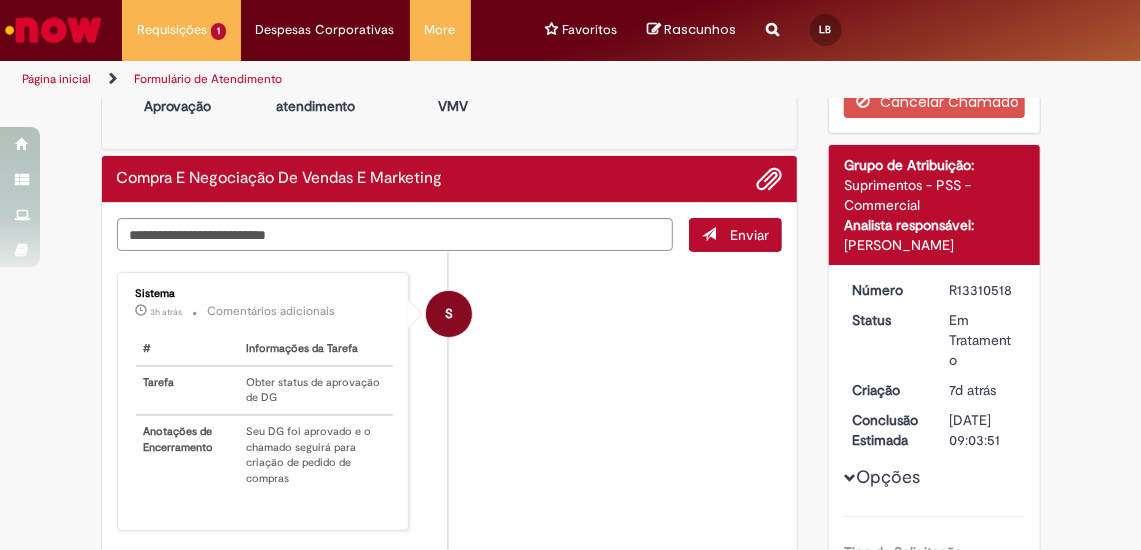 scroll, scrollTop: 59, scrollLeft: 0, axis: vertical 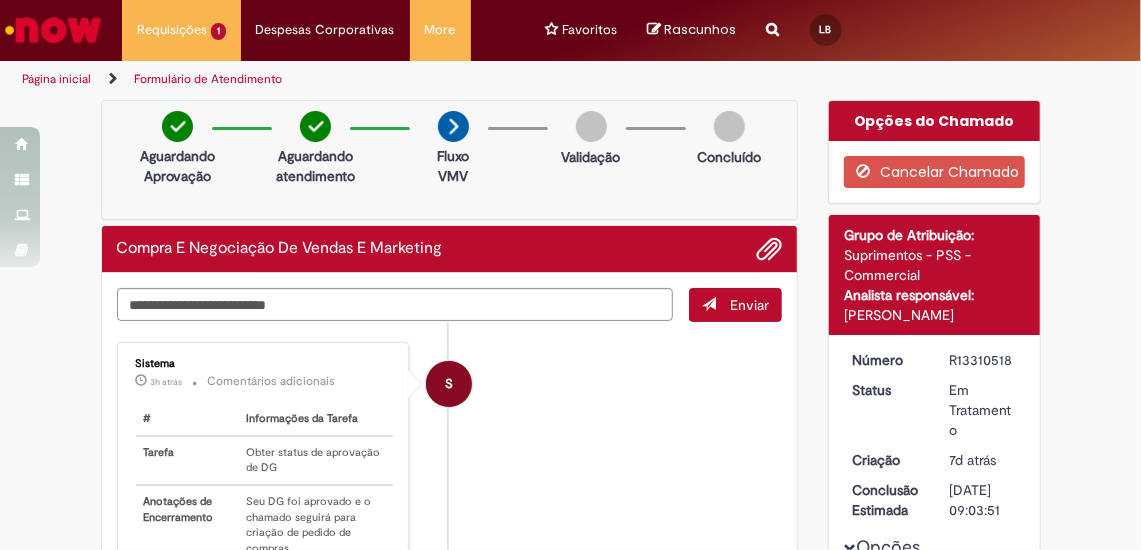 click on "Página inicial" at bounding box center (56, 79) 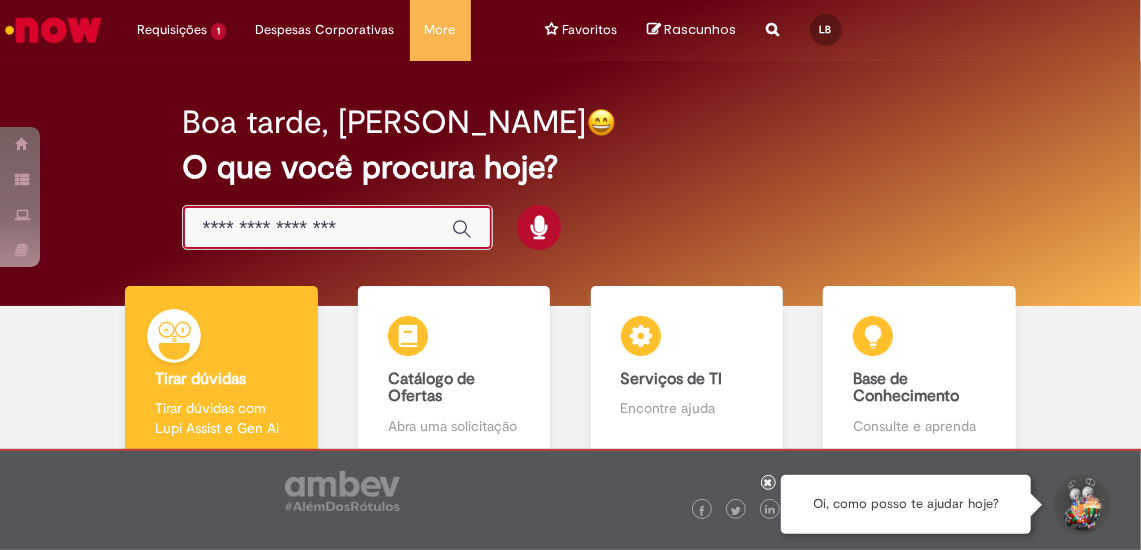 click at bounding box center (317, 228) 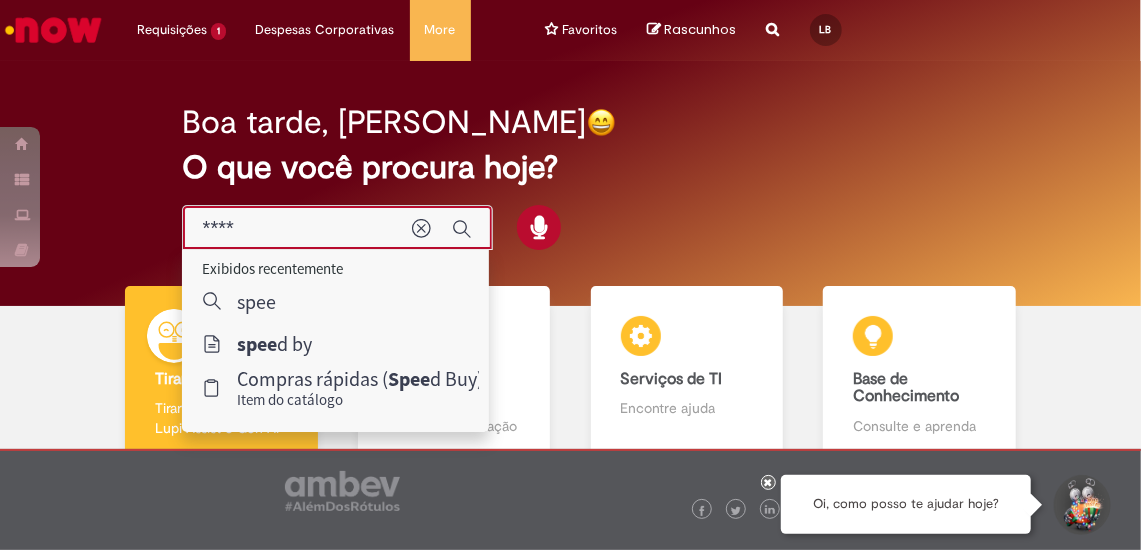 type on "*****" 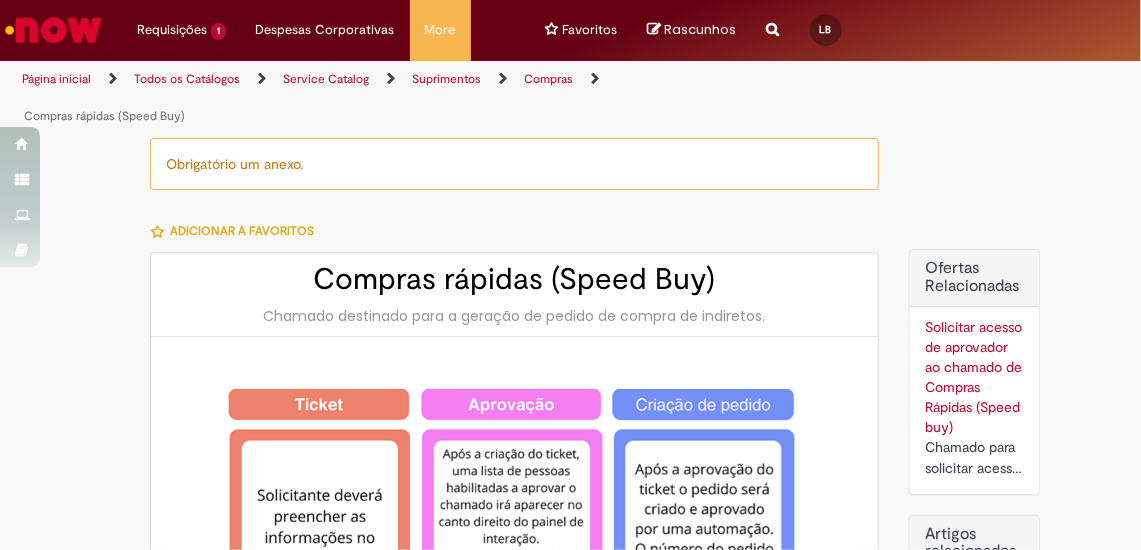 type on "********" 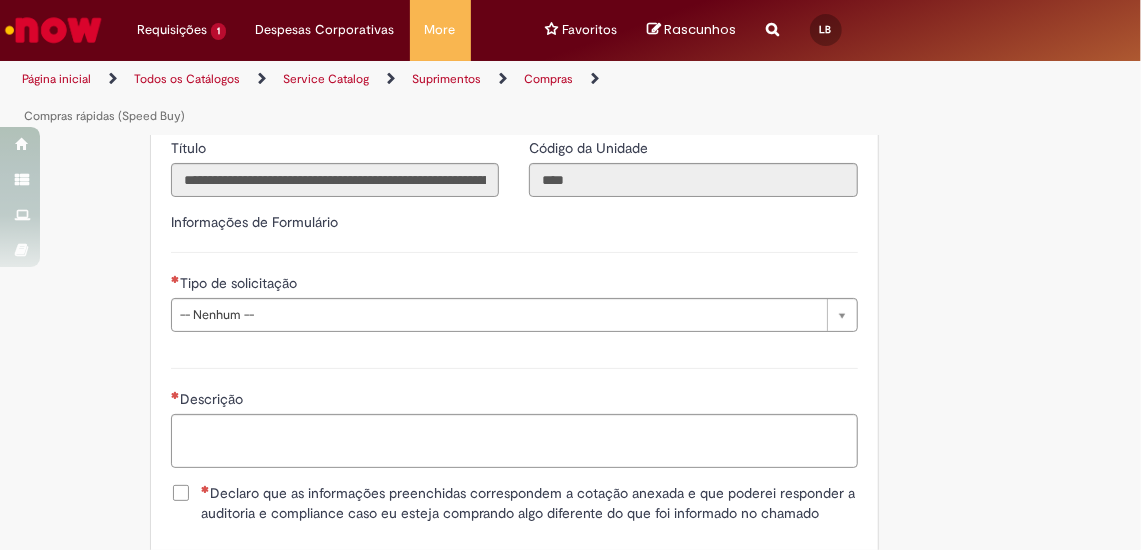 scroll, scrollTop: 3100, scrollLeft: 0, axis: vertical 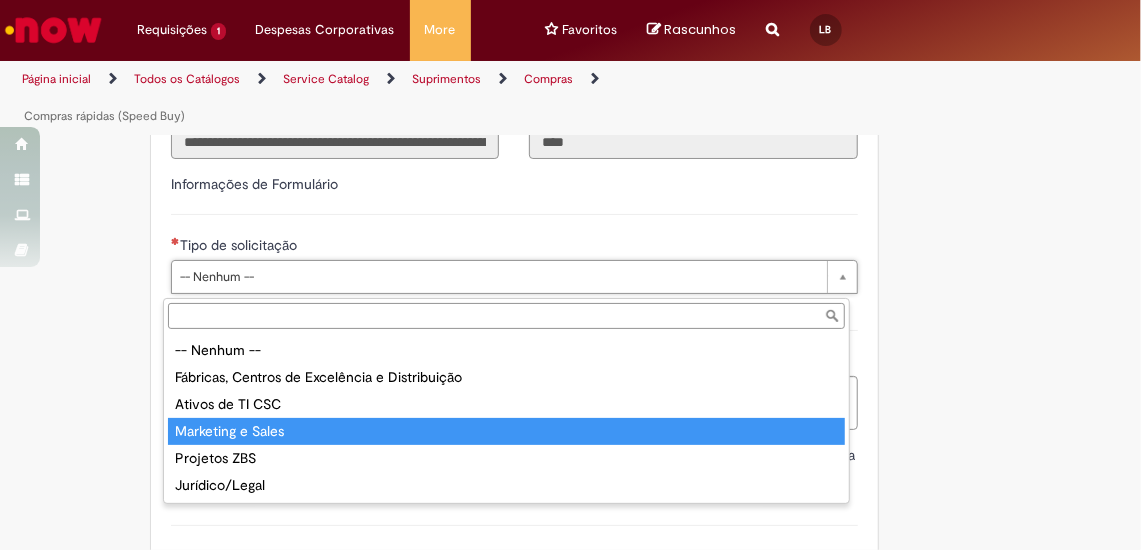 type on "**********" 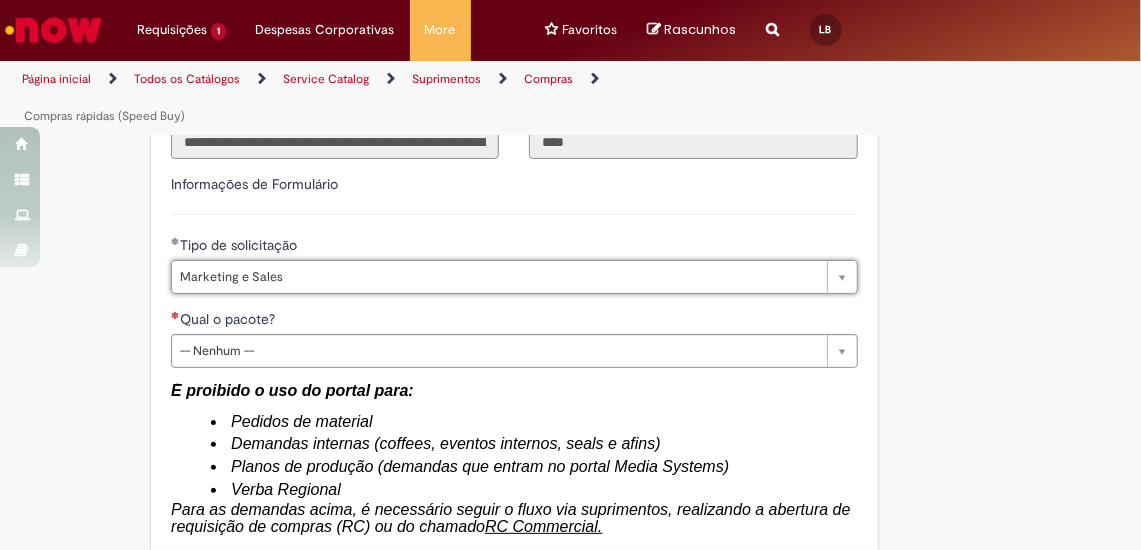 type on "*******" 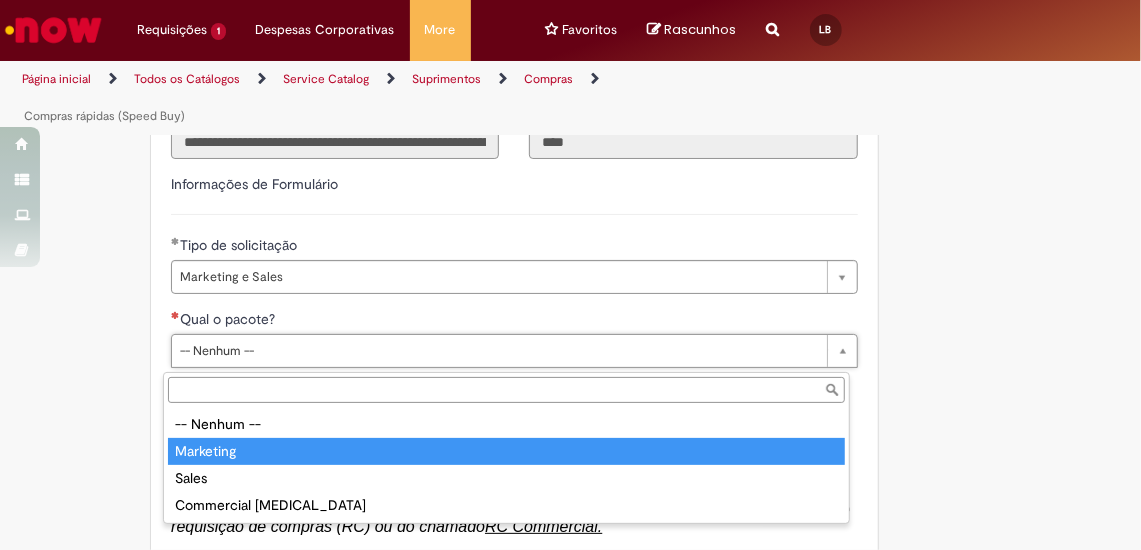 type on "*********" 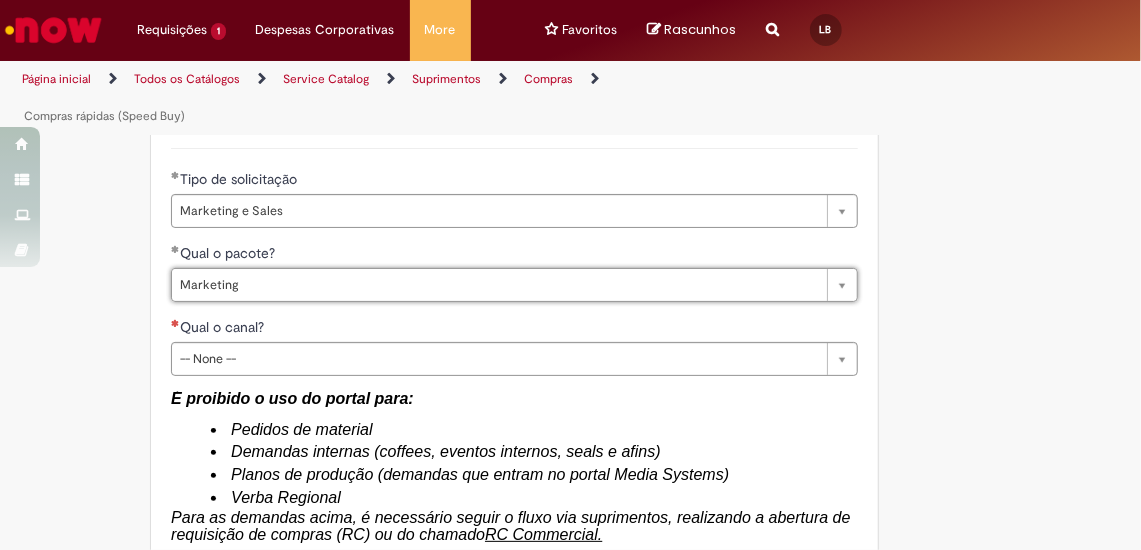 scroll, scrollTop: 3168, scrollLeft: 0, axis: vertical 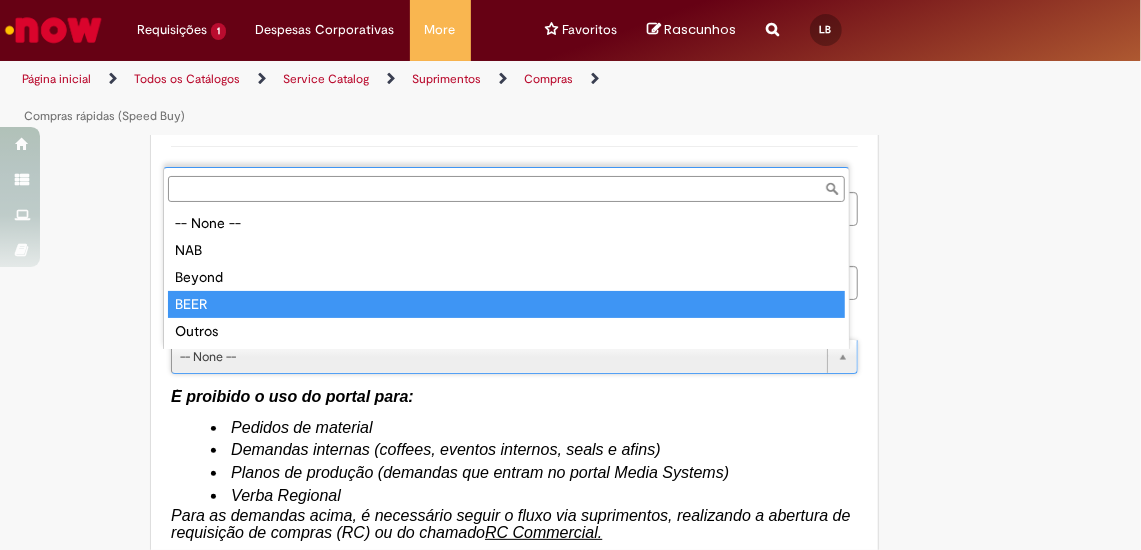 type on "****" 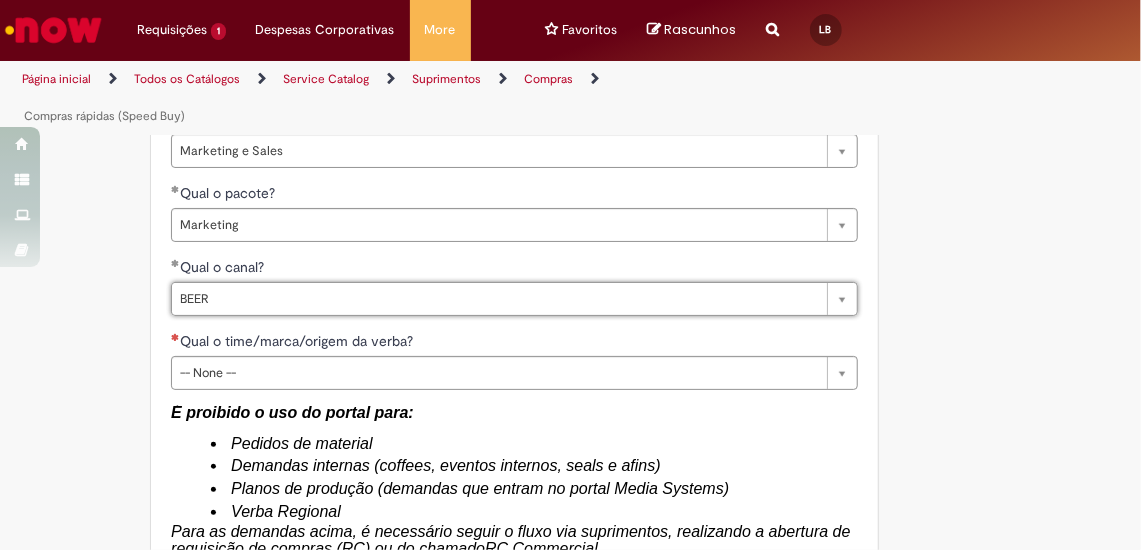 scroll, scrollTop: 3228, scrollLeft: 0, axis: vertical 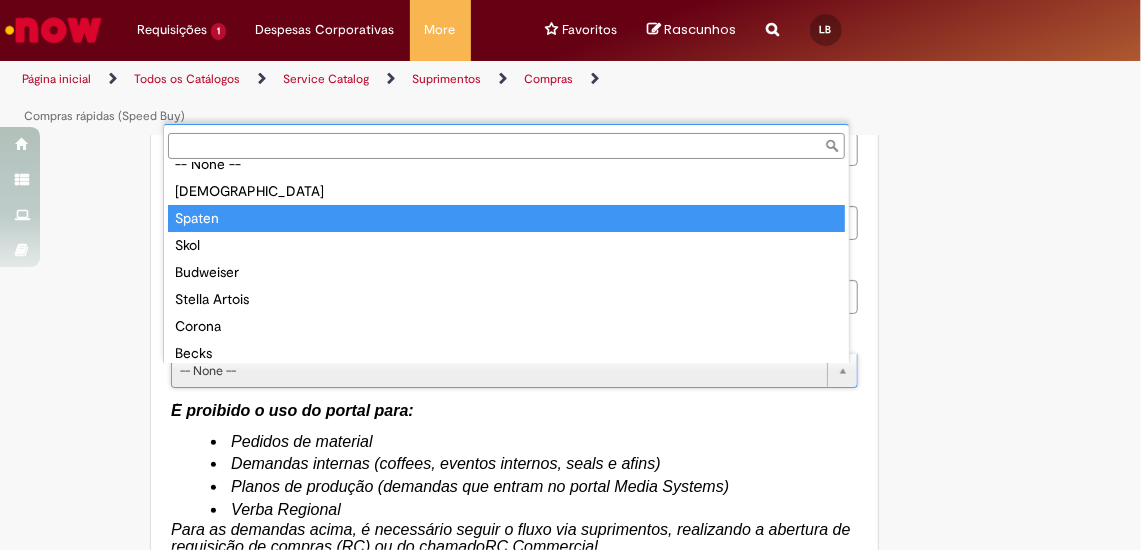 type on "******" 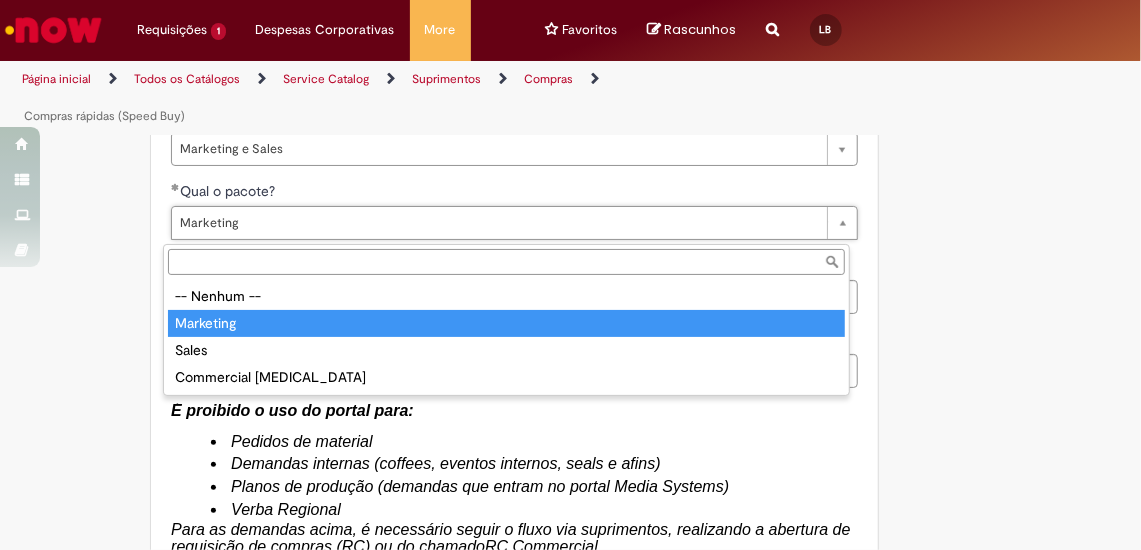 type on "*********" 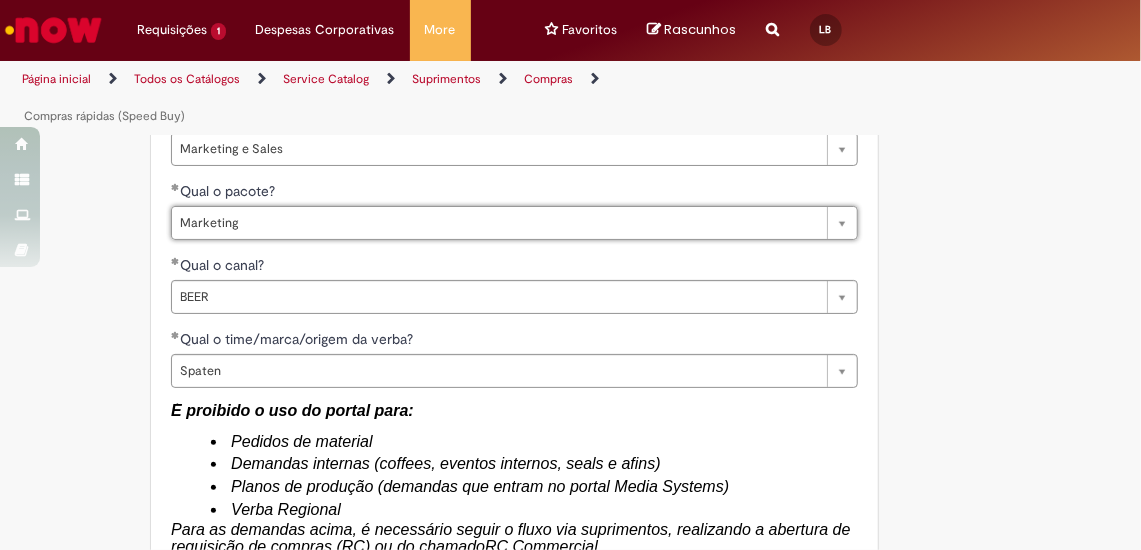 scroll, scrollTop: 0, scrollLeft: 60, axis: horizontal 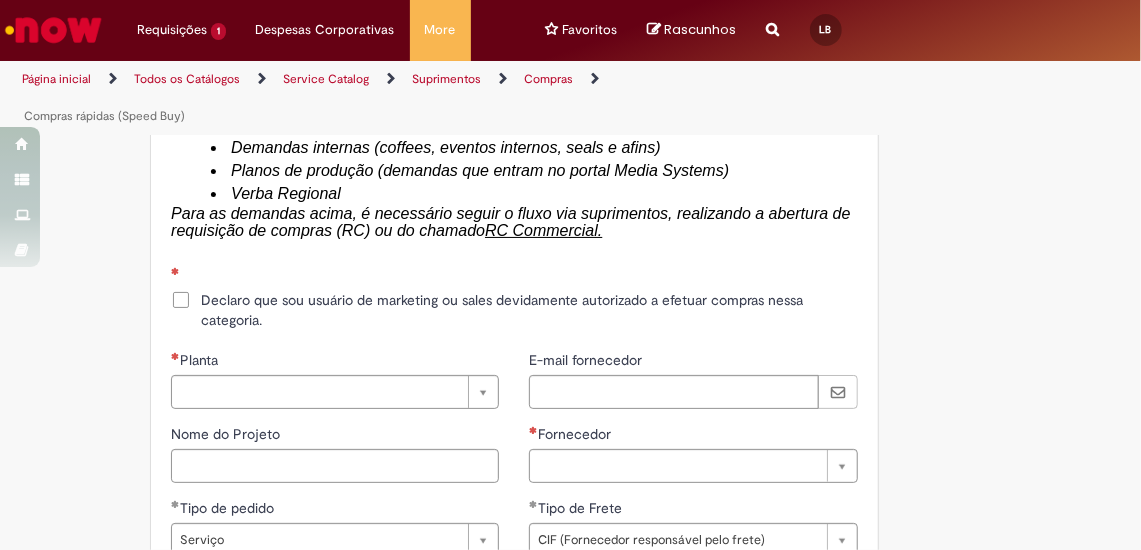 click on "Declaro que sou usuário de marketing ou sales devidamente autorizado a efetuar compras nessa categoria." at bounding box center (514, 310) 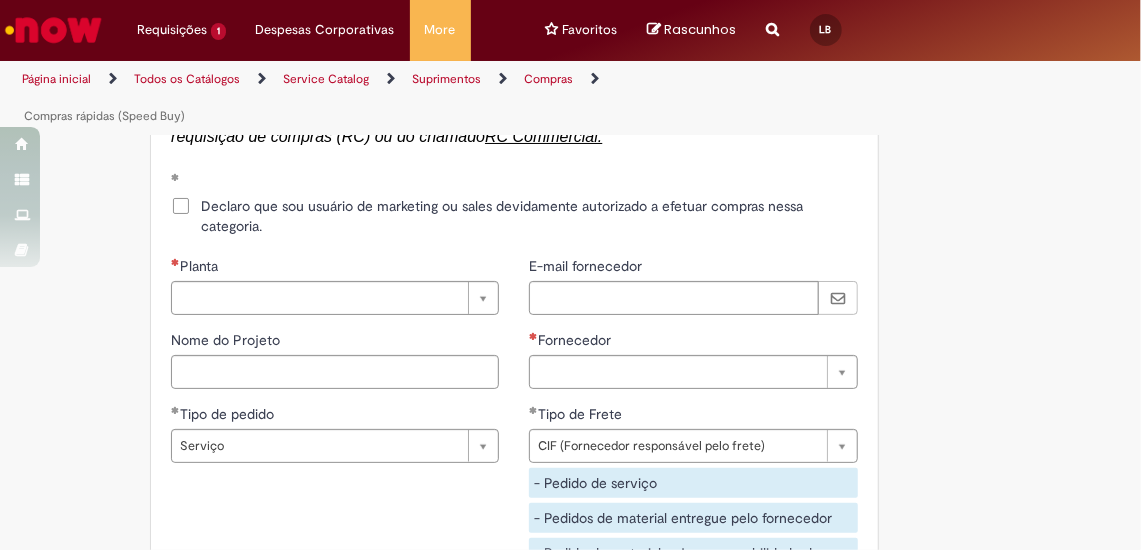 scroll, scrollTop: 3644, scrollLeft: 0, axis: vertical 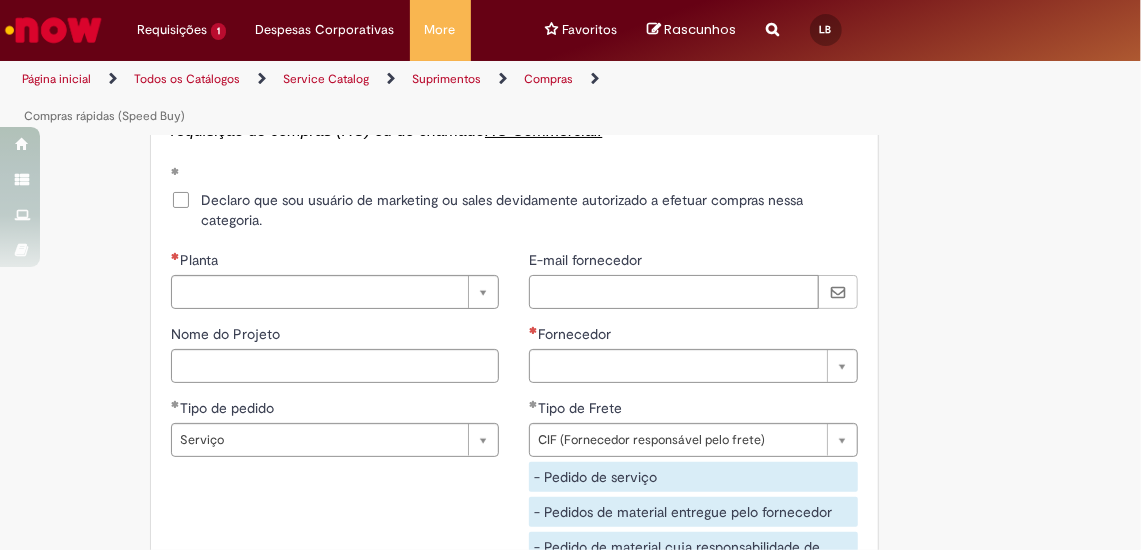 click on "E-mail fornecedor" at bounding box center (673, 292) 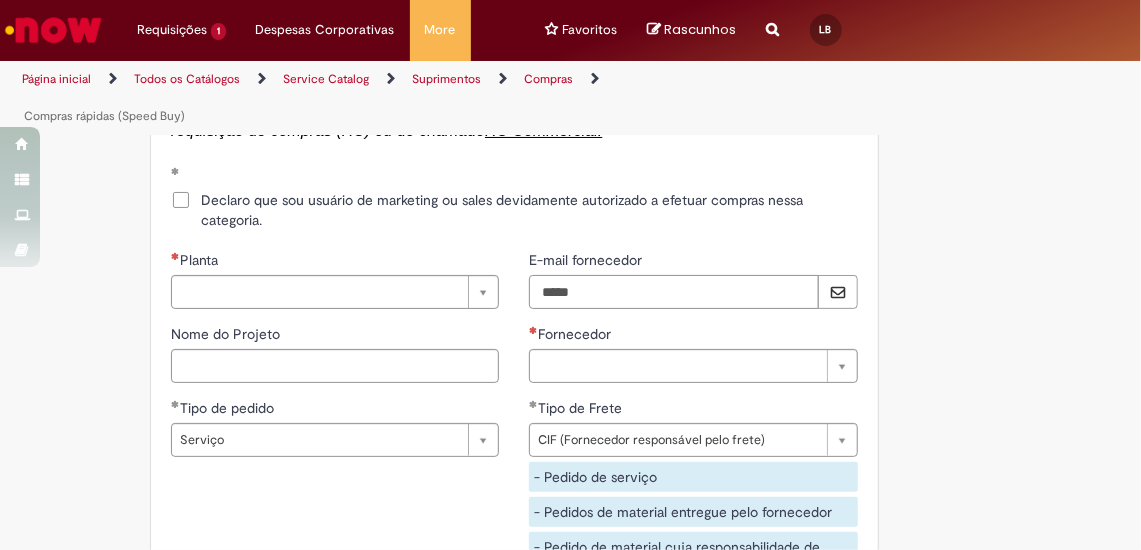 type on "*****" 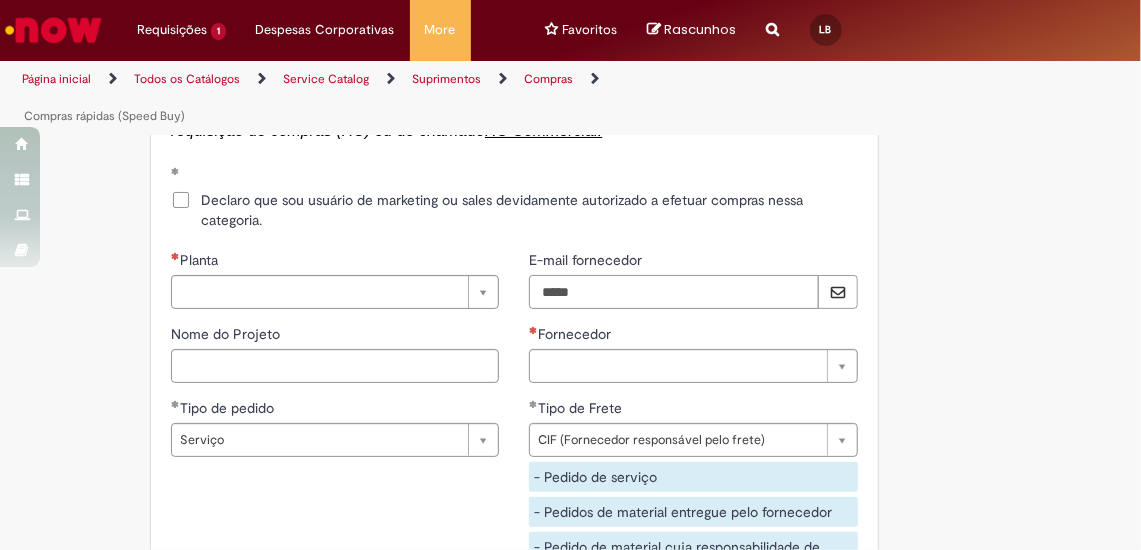 click on "*****" at bounding box center [673, 292] 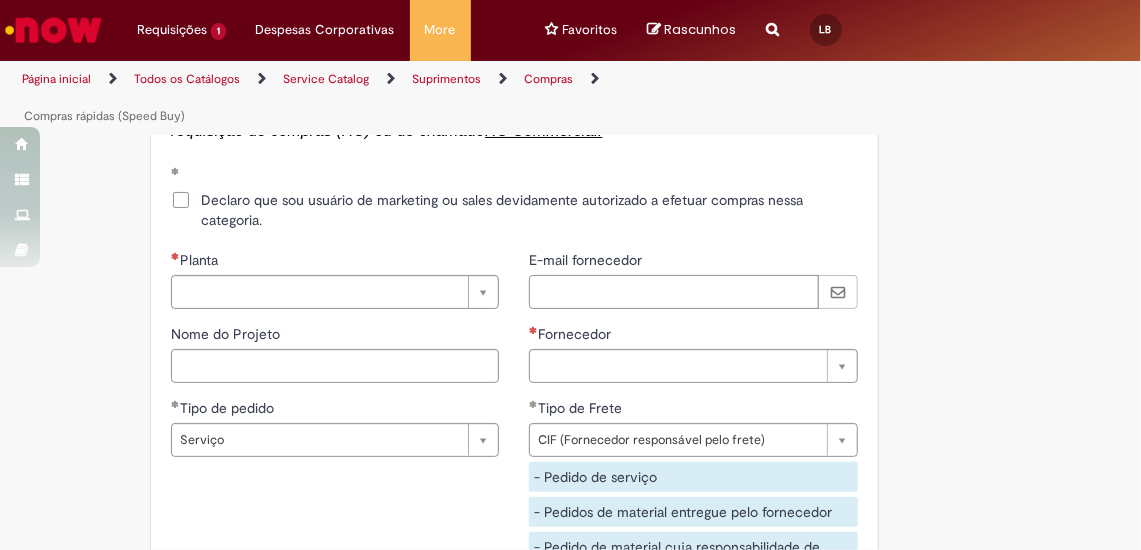 paste on "**********" 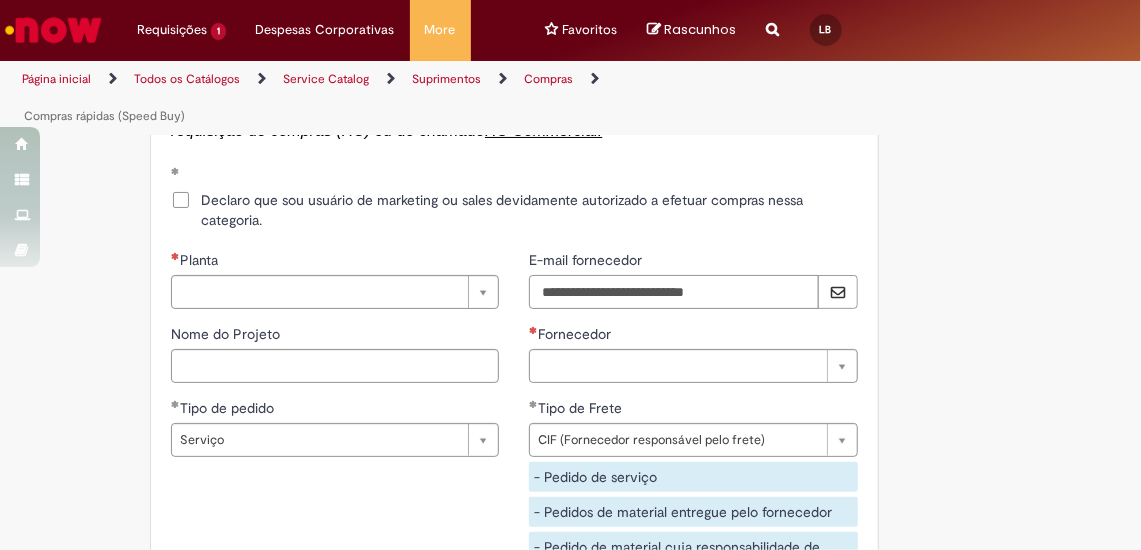 type on "**********" 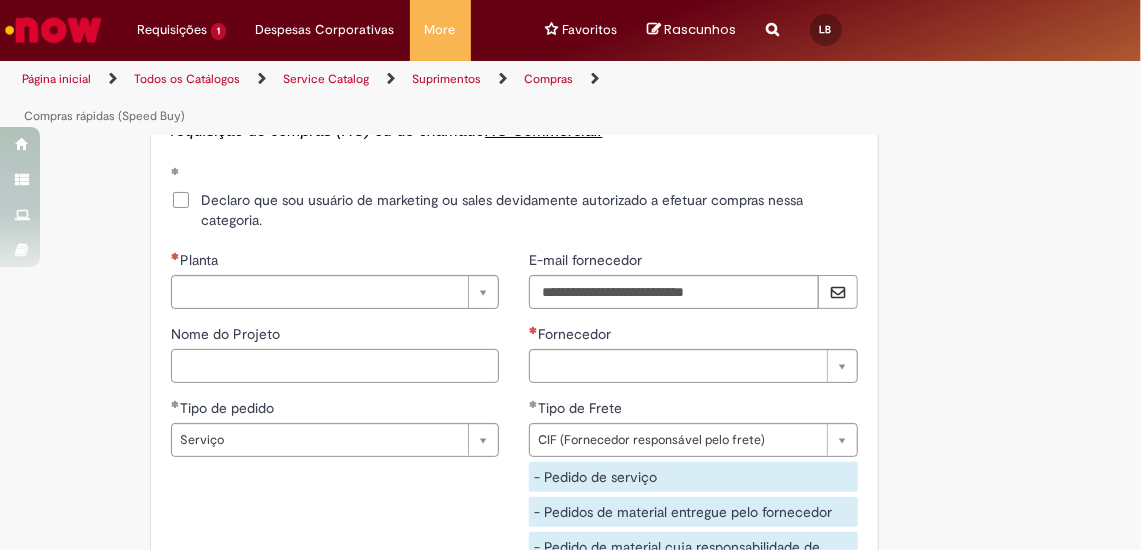 click on "Nome do Projeto" at bounding box center (335, 366) 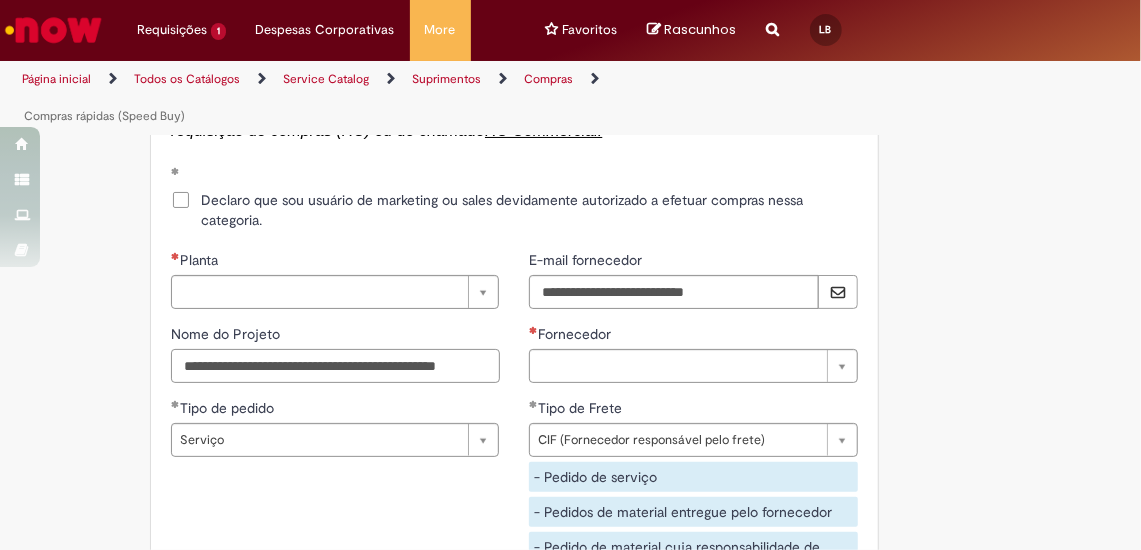 scroll, scrollTop: 0, scrollLeft: 27, axis: horizontal 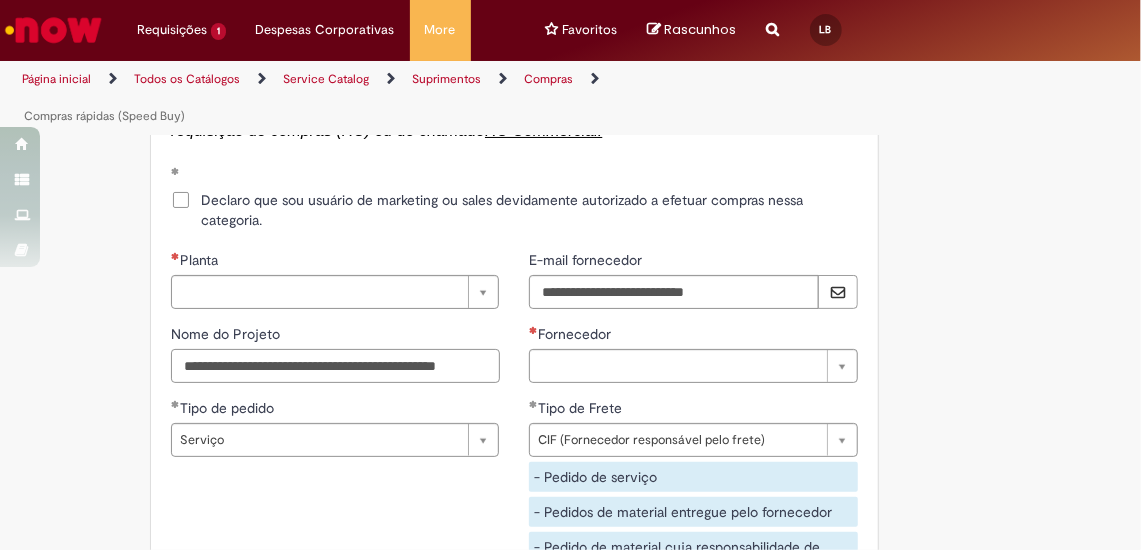 type on "**********" 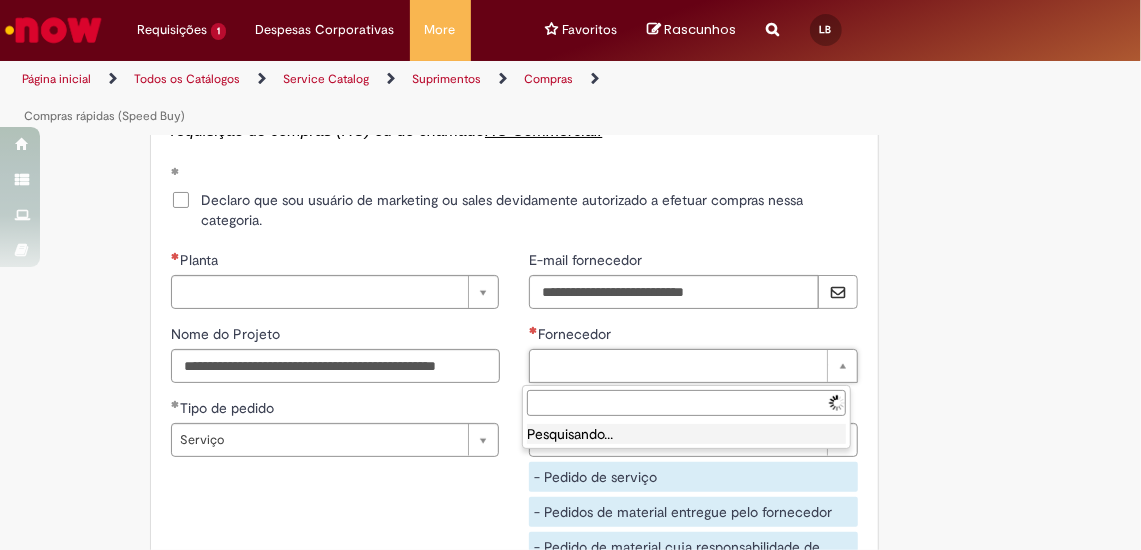 scroll, scrollTop: 0, scrollLeft: 0, axis: both 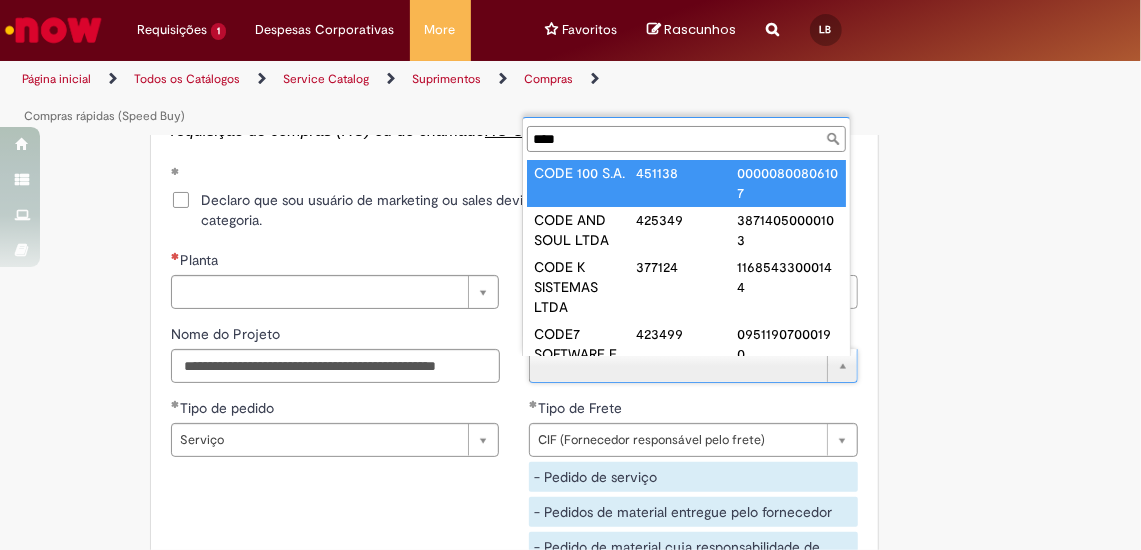 type on "****" 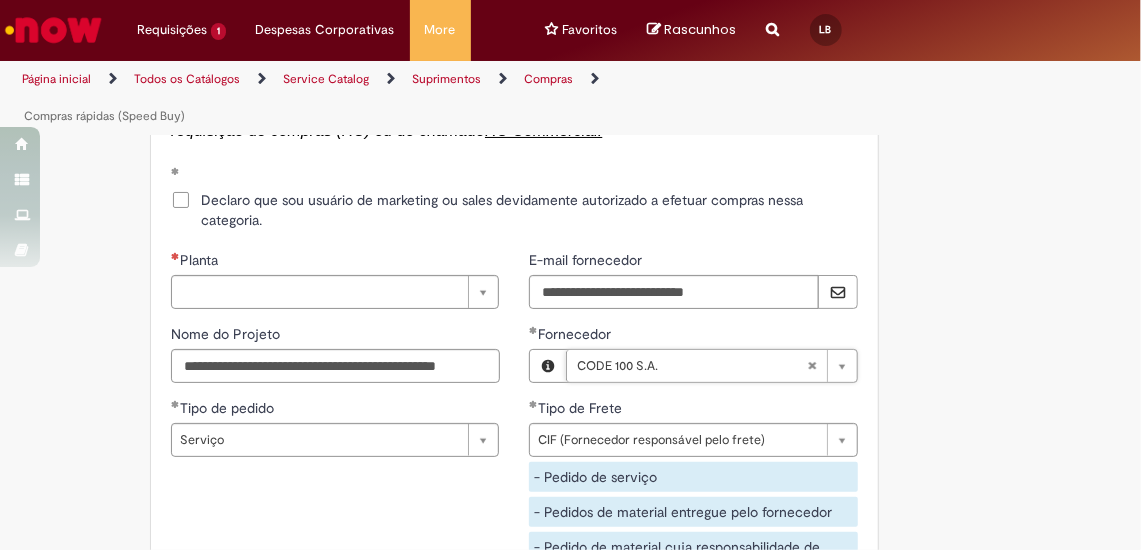 type 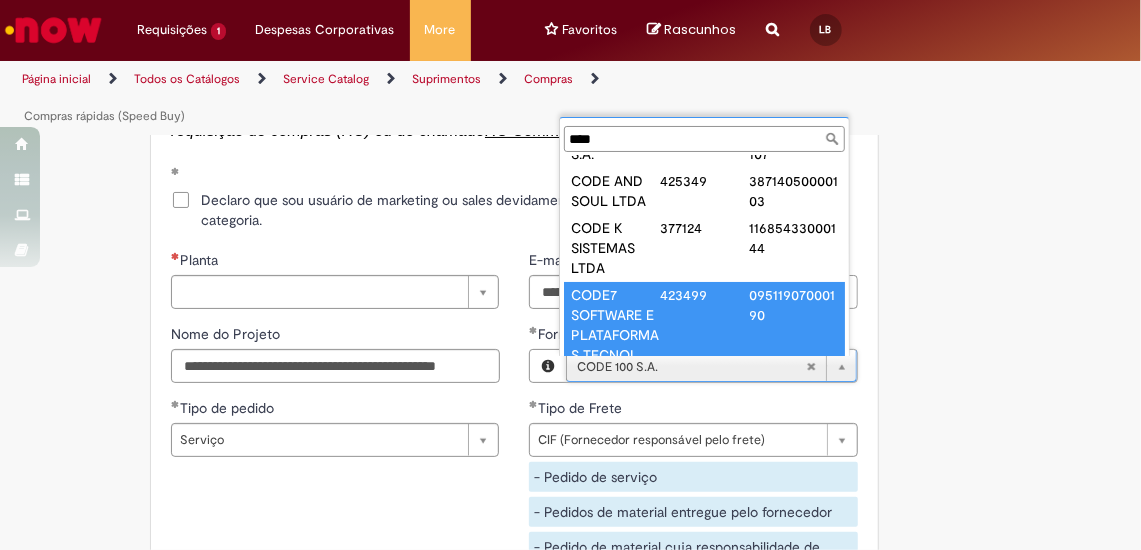 scroll, scrollTop: 0, scrollLeft: 0, axis: both 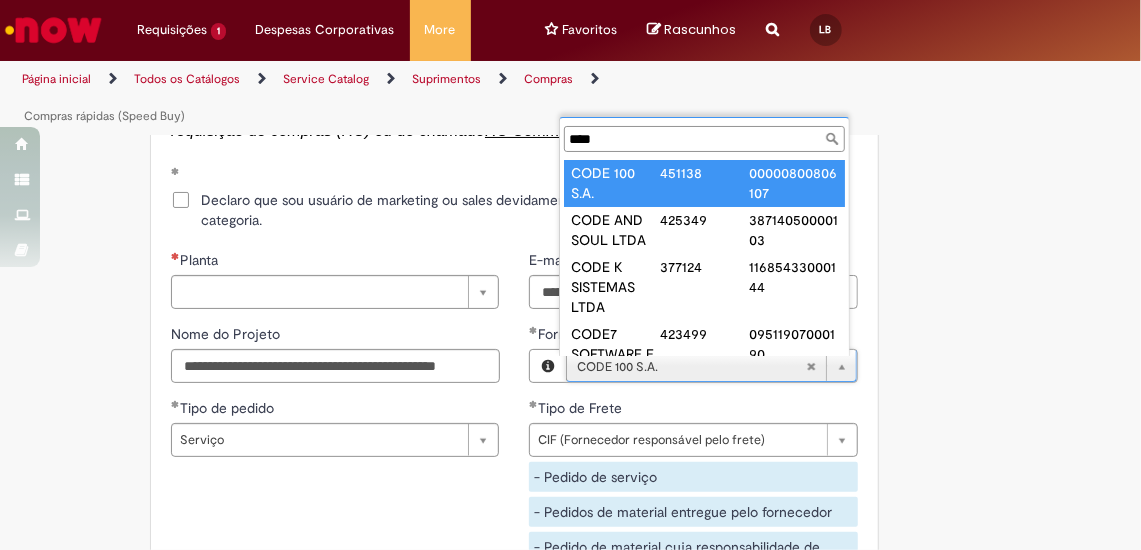 type on "****" 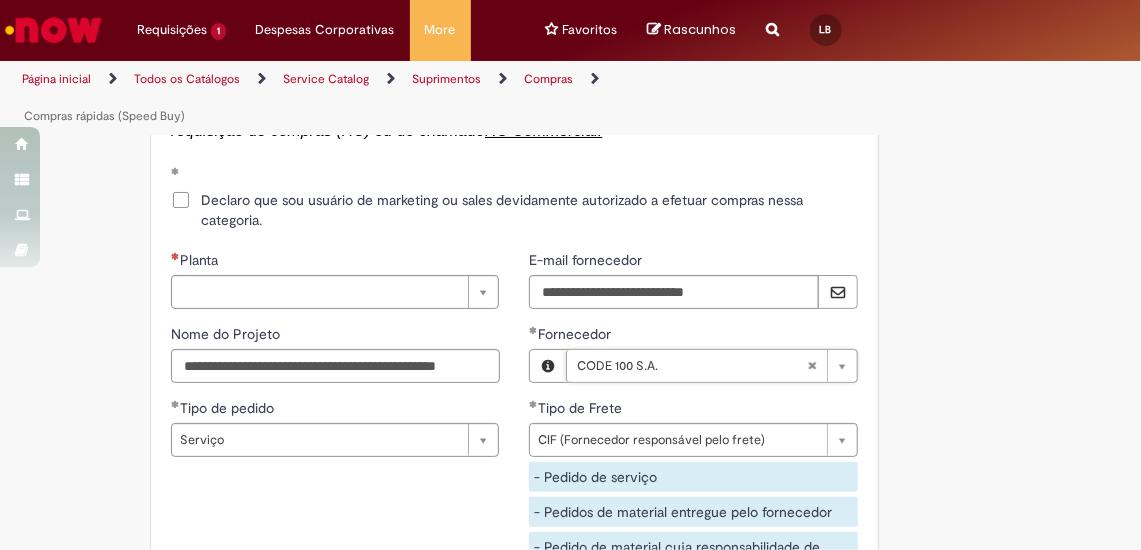 scroll, scrollTop: 0, scrollLeft: 90, axis: horizontal 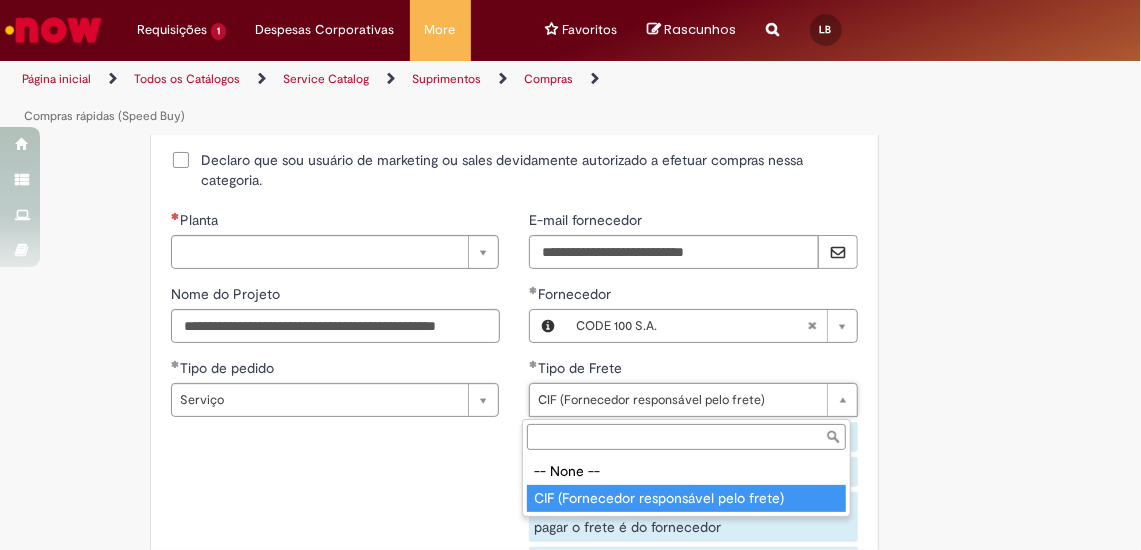type on "**********" 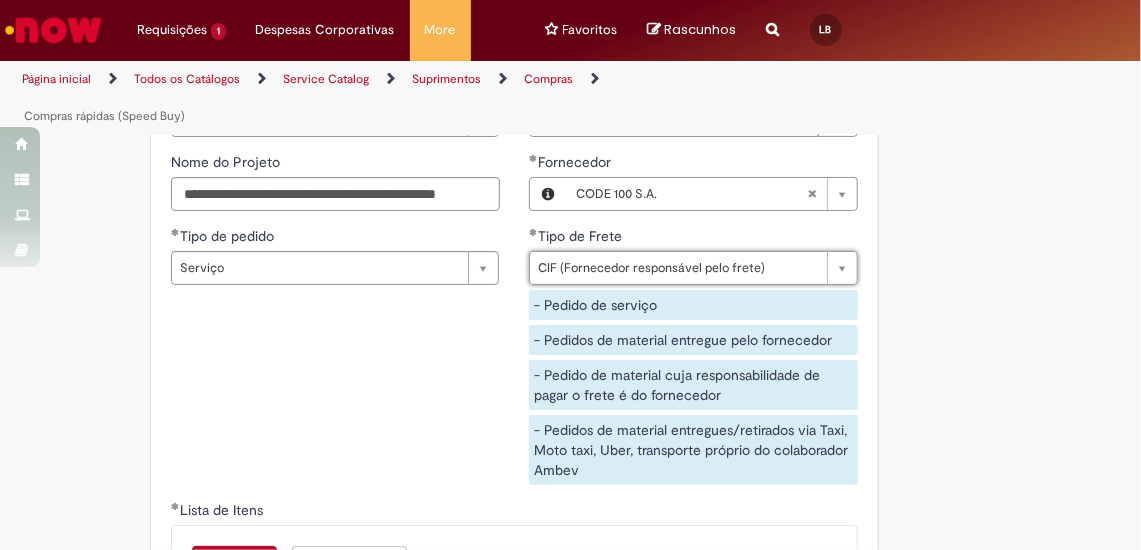 scroll, scrollTop: 3818, scrollLeft: 0, axis: vertical 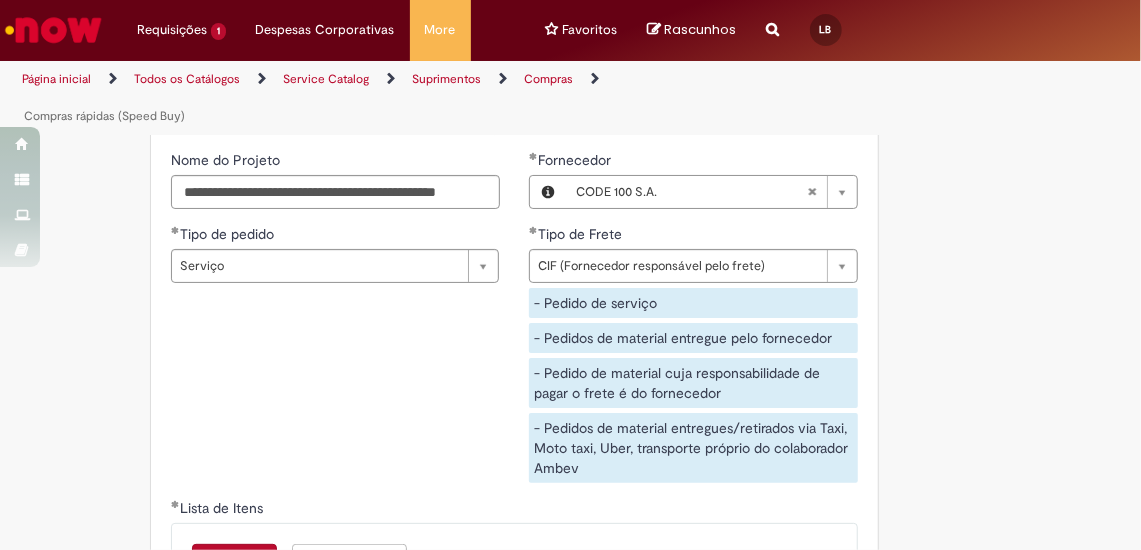 click on "**********" at bounding box center [335, 187] 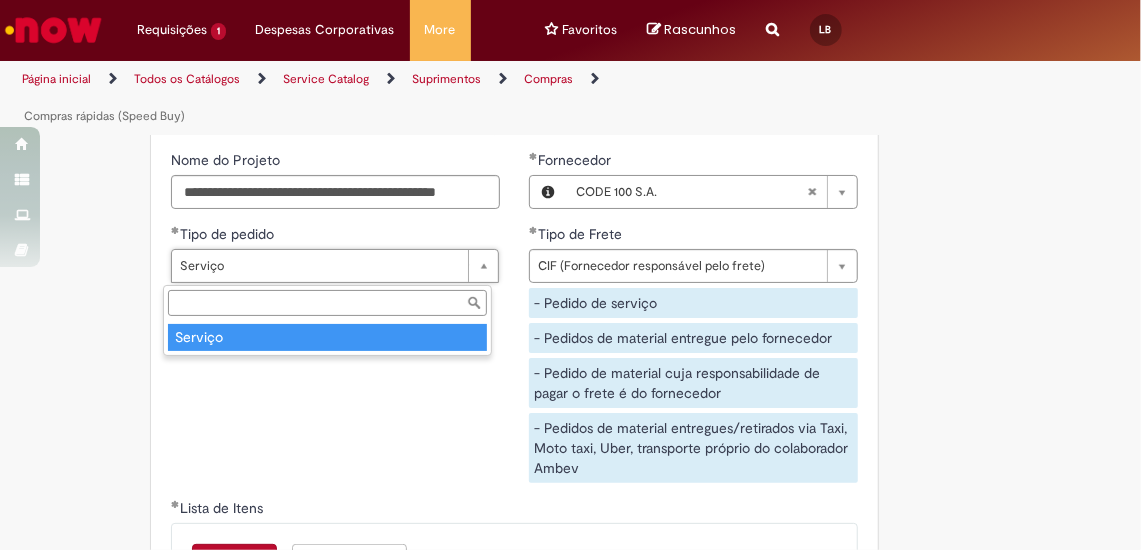 type on "*******" 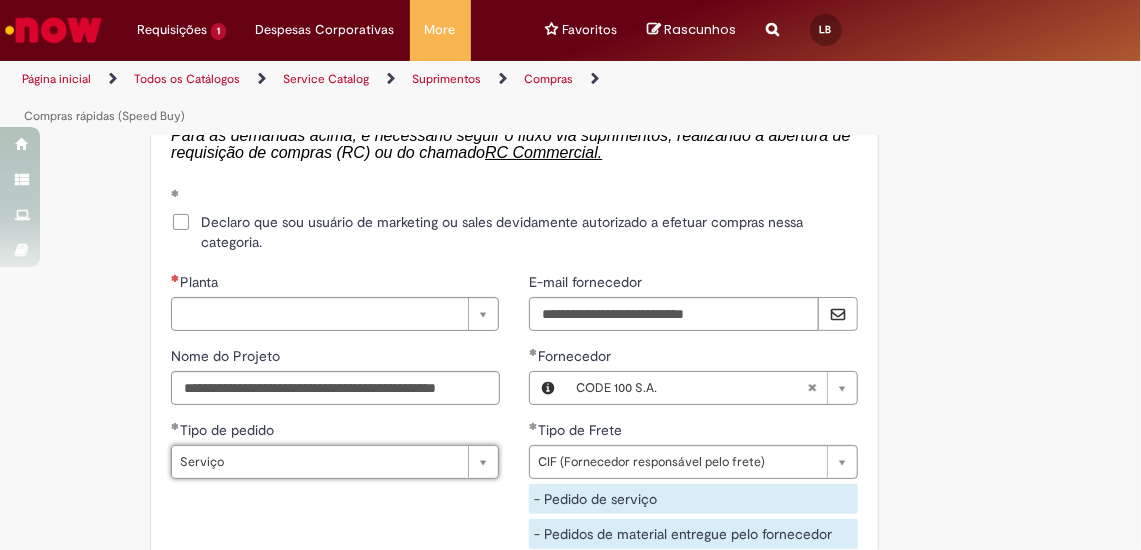 scroll, scrollTop: 3616, scrollLeft: 0, axis: vertical 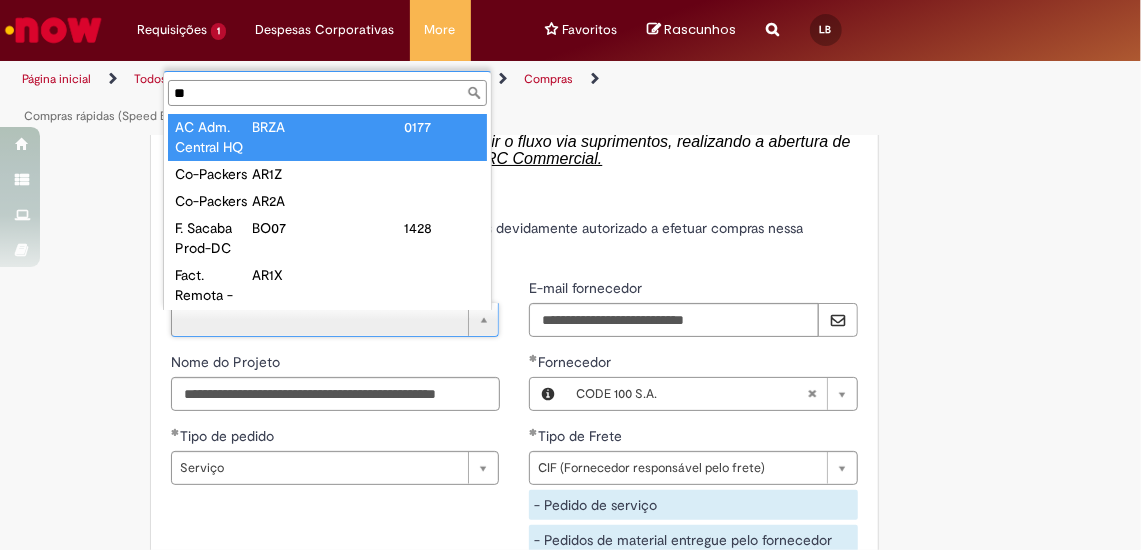 type on "**" 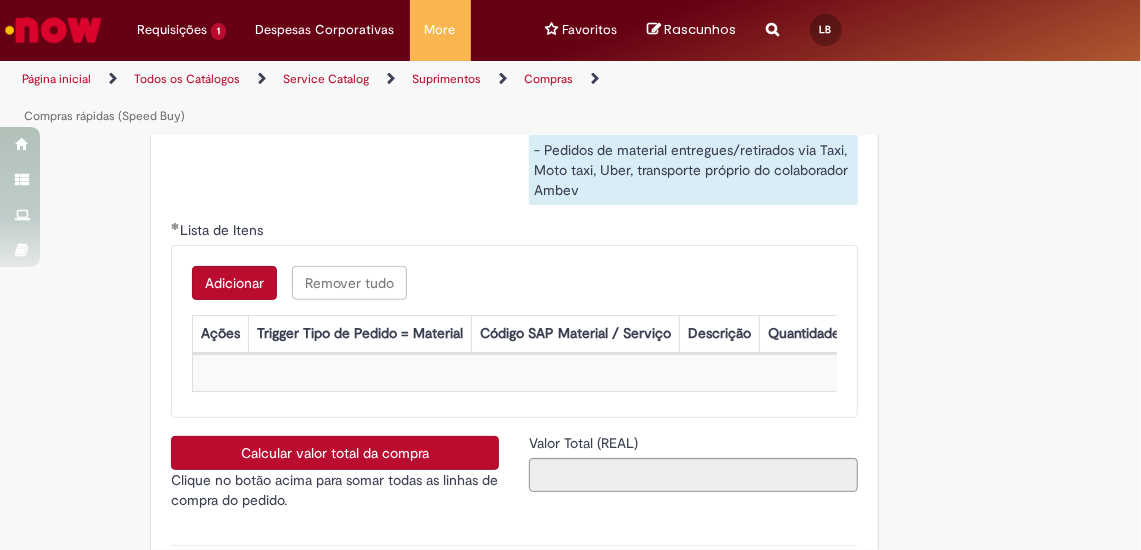scroll, scrollTop: 4098, scrollLeft: 0, axis: vertical 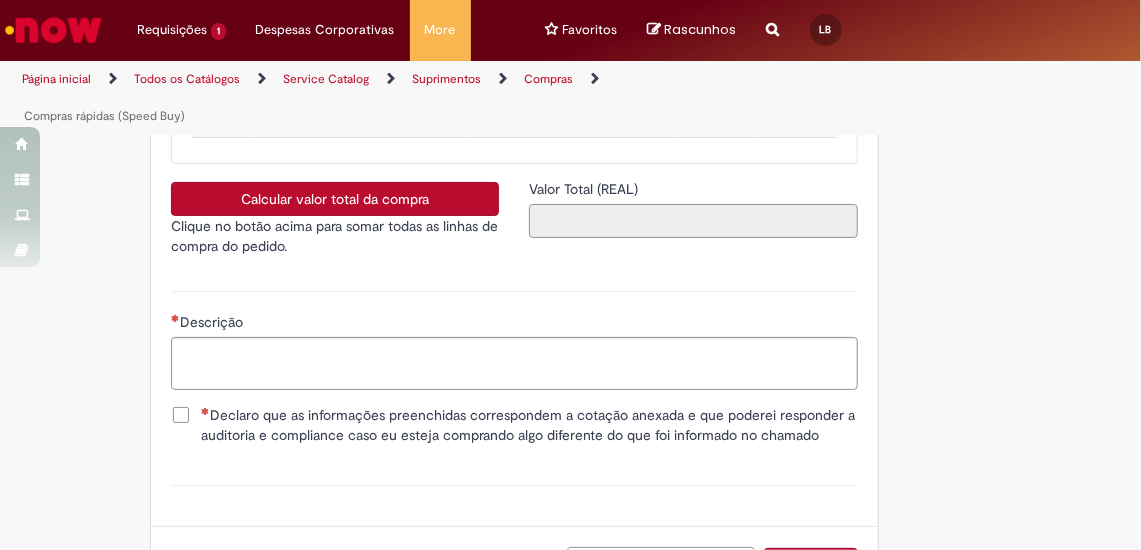 click on "Valor Total (REAL)" at bounding box center [693, 221] 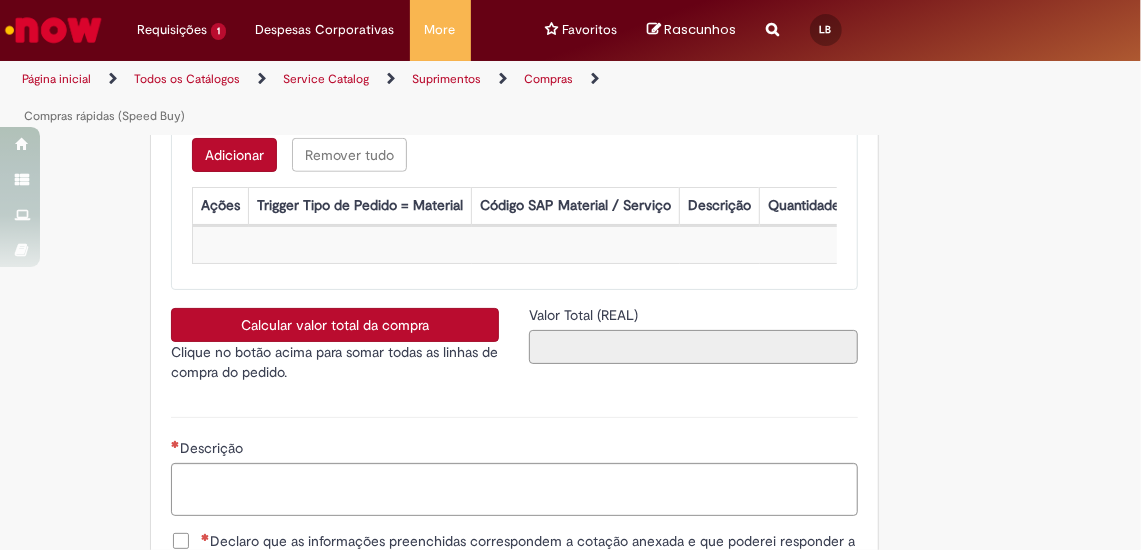 scroll, scrollTop: 4220, scrollLeft: 0, axis: vertical 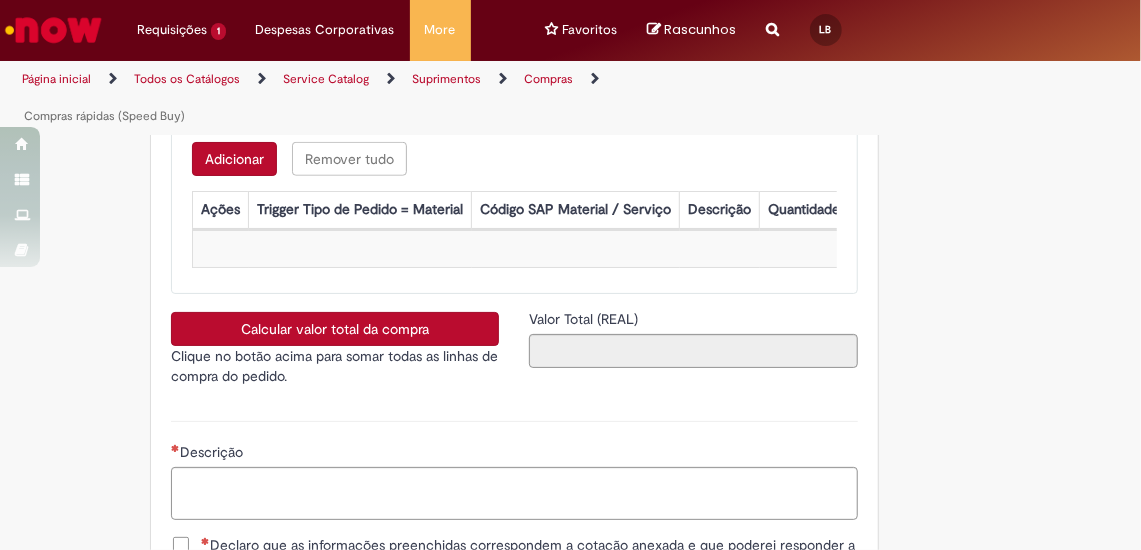click on "Calcular valor total da compra" at bounding box center (335, 329) 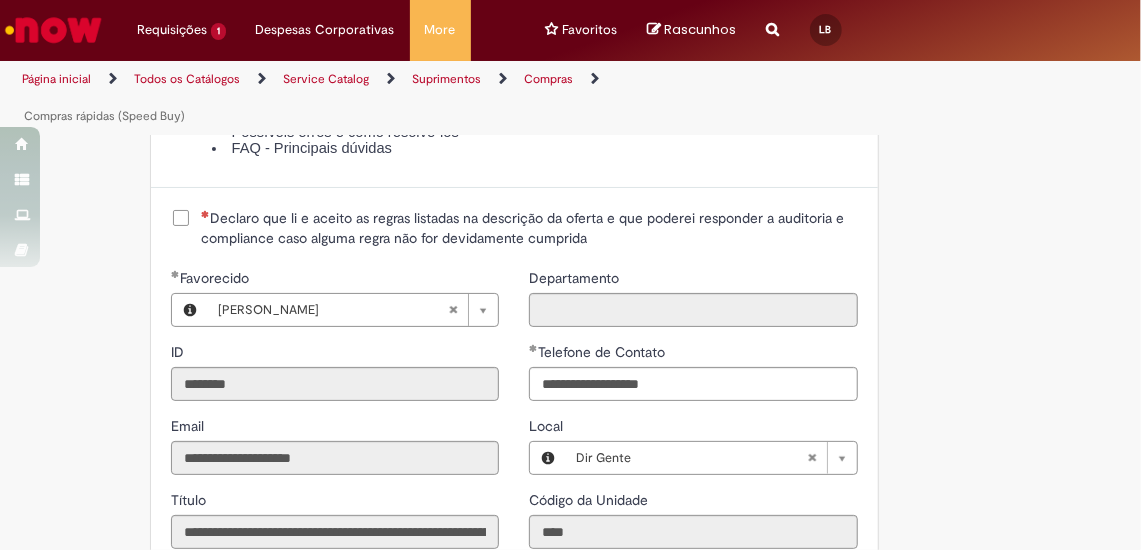scroll, scrollTop: 2704, scrollLeft: 0, axis: vertical 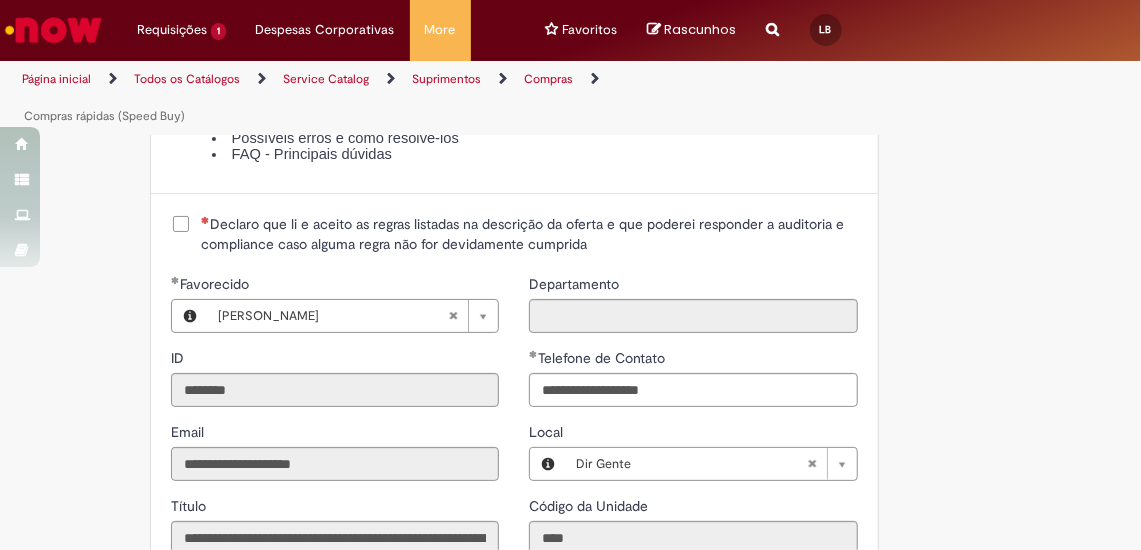click on "Declaro que li e aceito as regras listadas na descrição da oferta e que poderei responder a auditoria e compliance caso alguma regra não for devidamente cumprida" at bounding box center (529, 234) 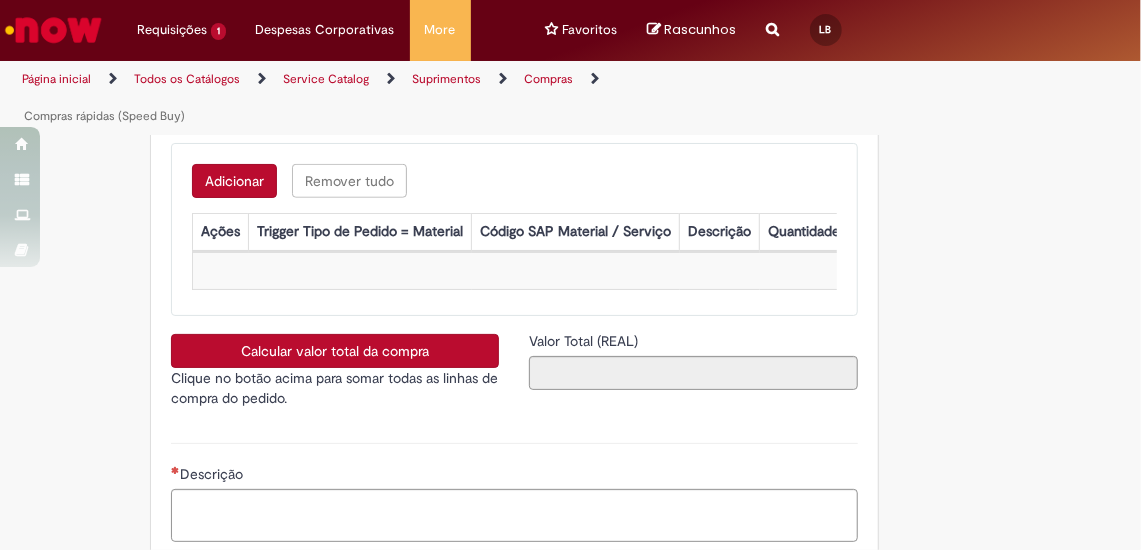 scroll, scrollTop: 4164, scrollLeft: 0, axis: vertical 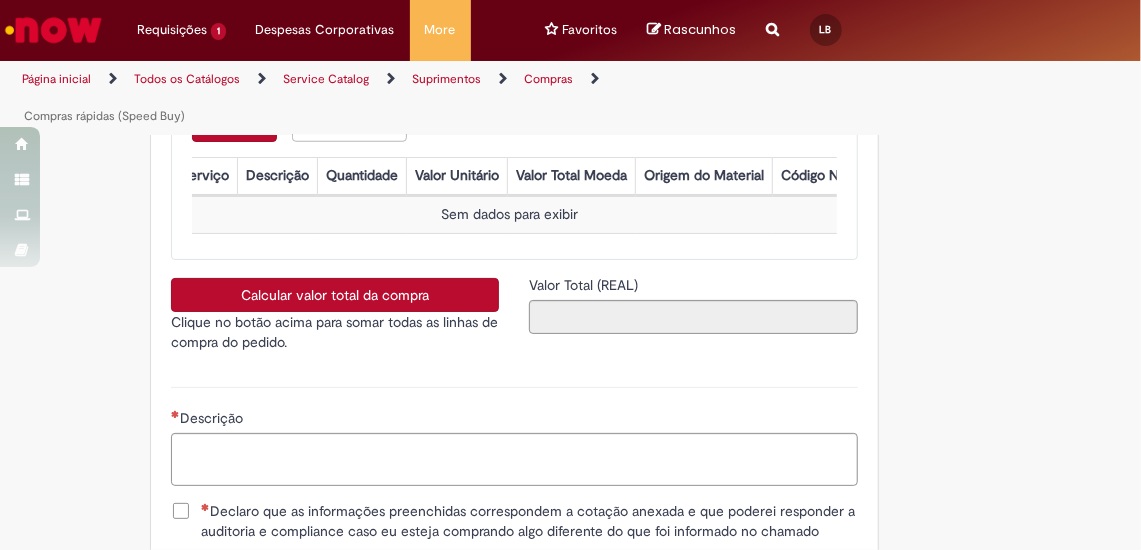 click on "Calcular valor total da compra" at bounding box center (335, 295) 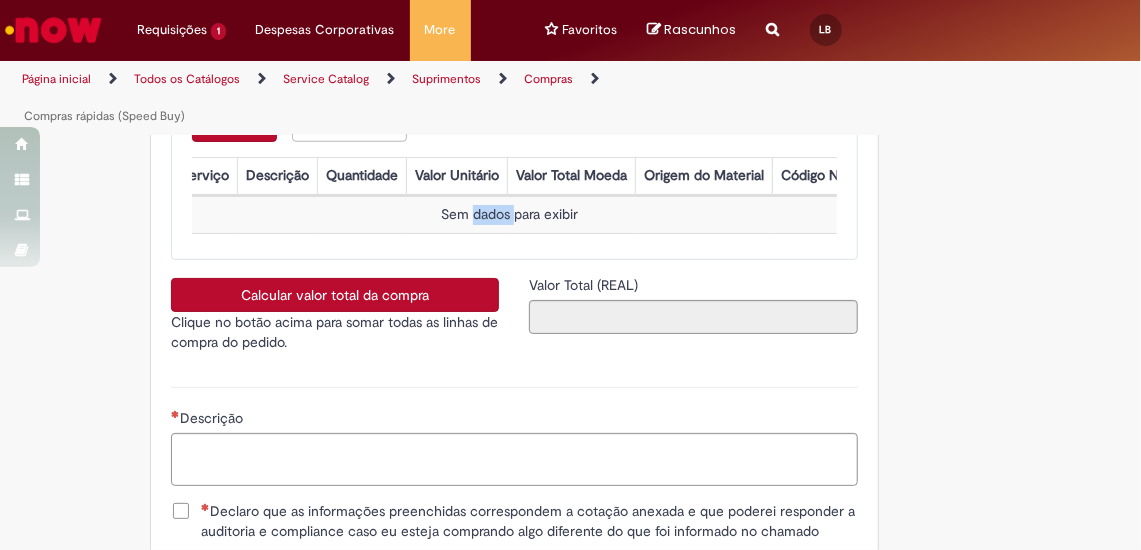 click on "Sem dados para exibir" at bounding box center (510, 214) 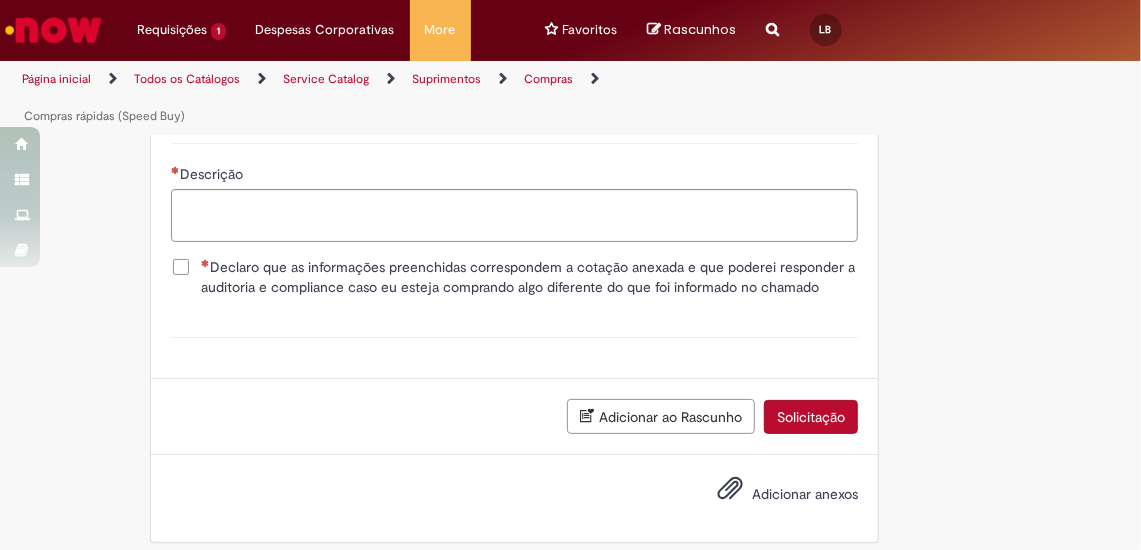 scroll, scrollTop: 4500, scrollLeft: 0, axis: vertical 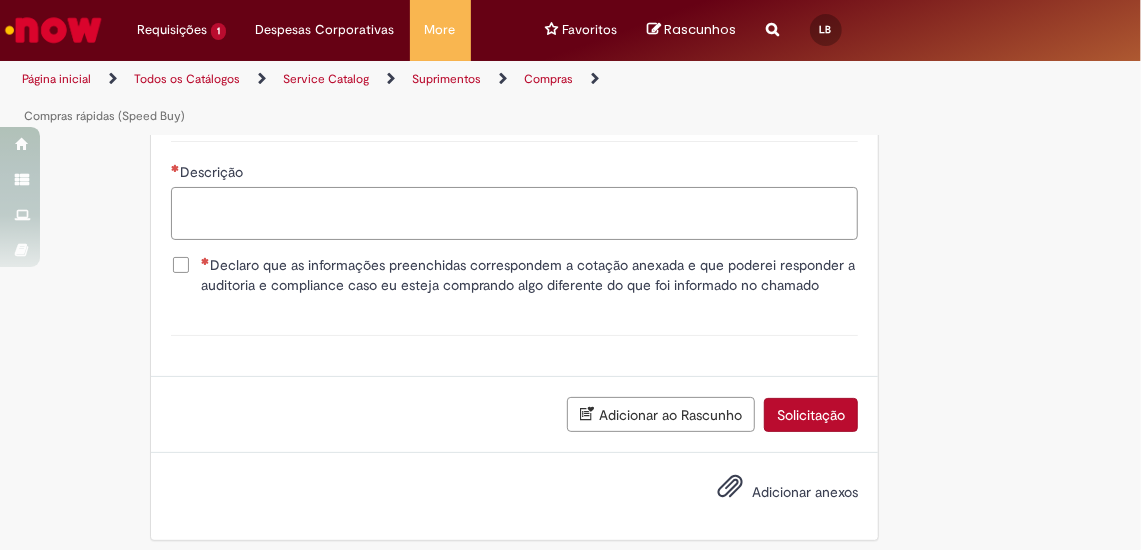 click on "Descrição" at bounding box center [514, 213] 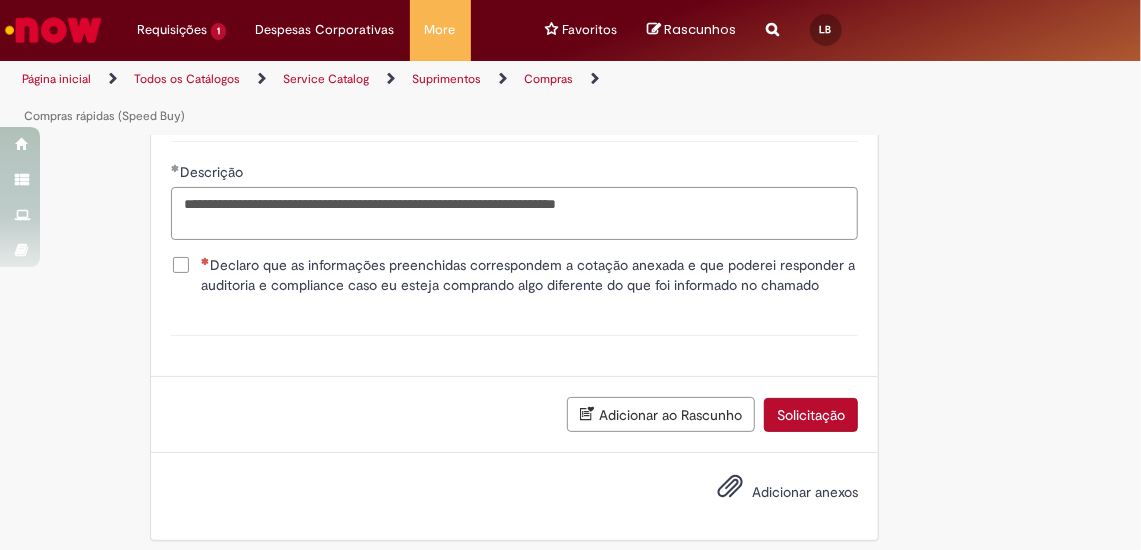 click on "**********" at bounding box center (514, 213) 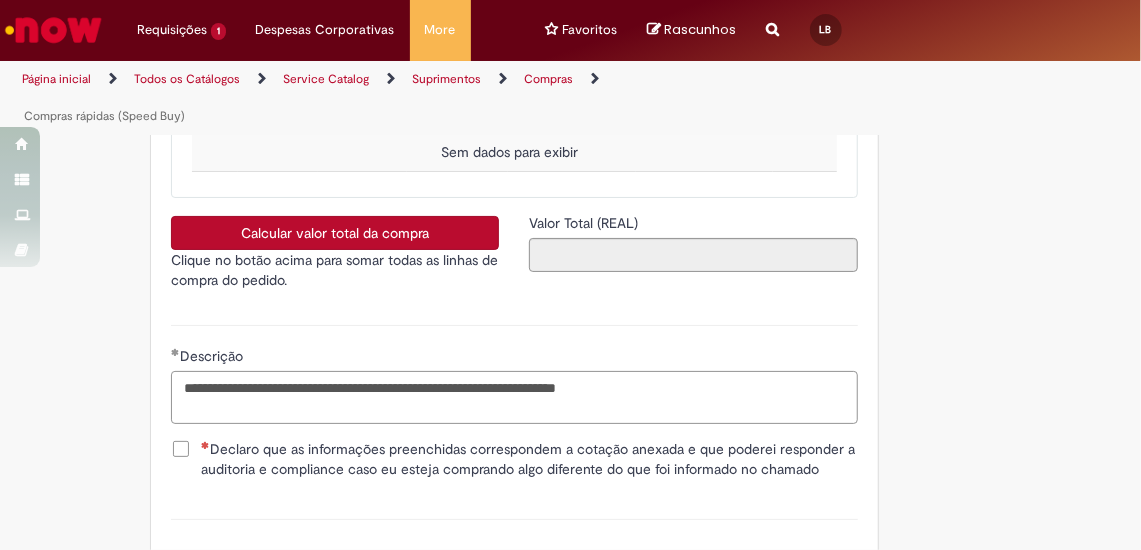 scroll, scrollTop: 4344, scrollLeft: 0, axis: vertical 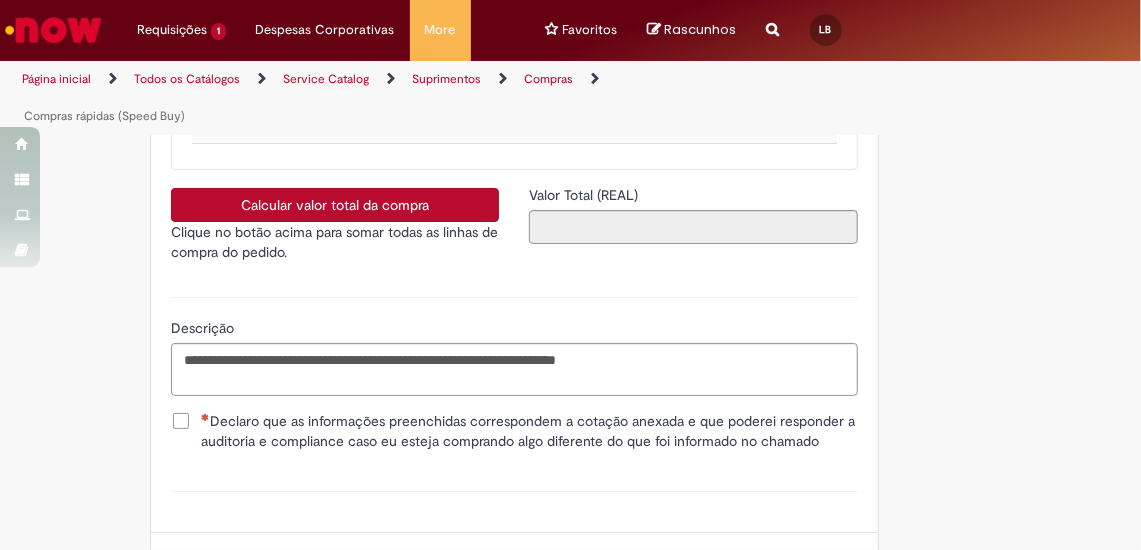 click on "Declaro que as informações preenchidas correspondem a cotação anexada e que poderei responder a auditoria e compliance caso eu esteja comprando algo diferente do que foi informado no chamado" at bounding box center [529, 431] 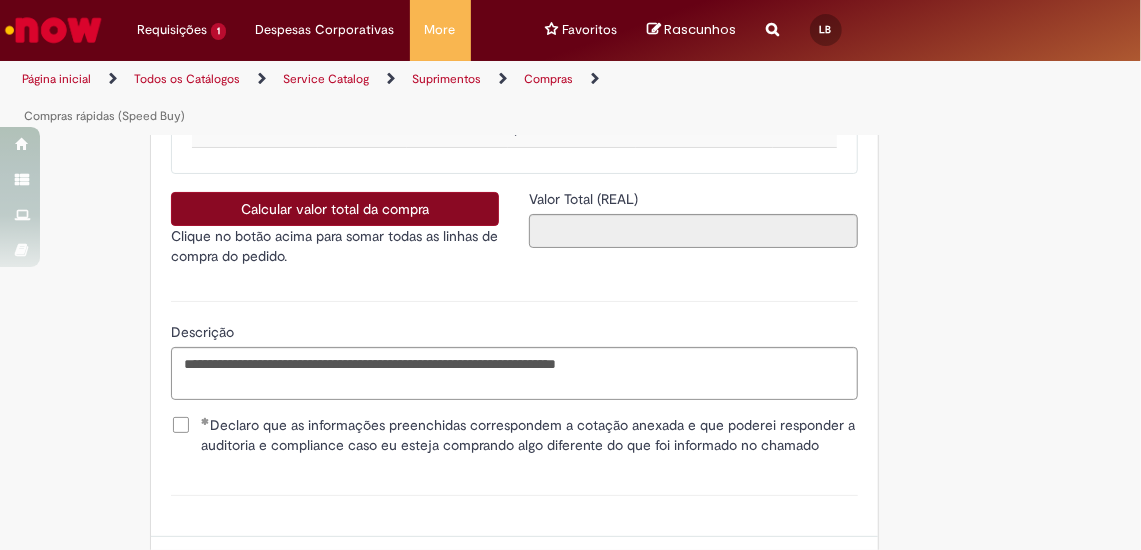 scroll, scrollTop: 4338, scrollLeft: 0, axis: vertical 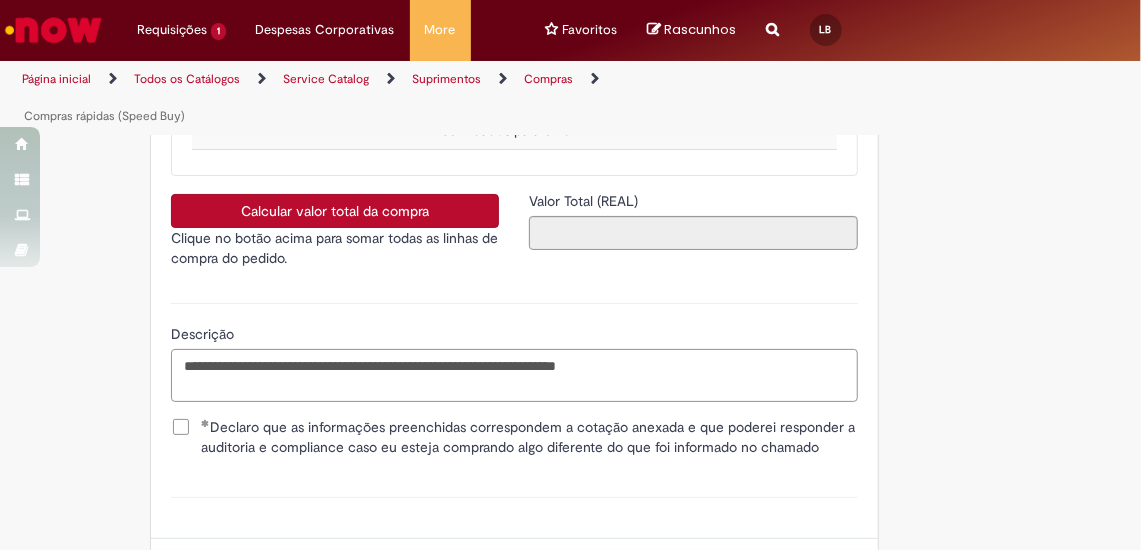 click on "**********" at bounding box center (514, 375) 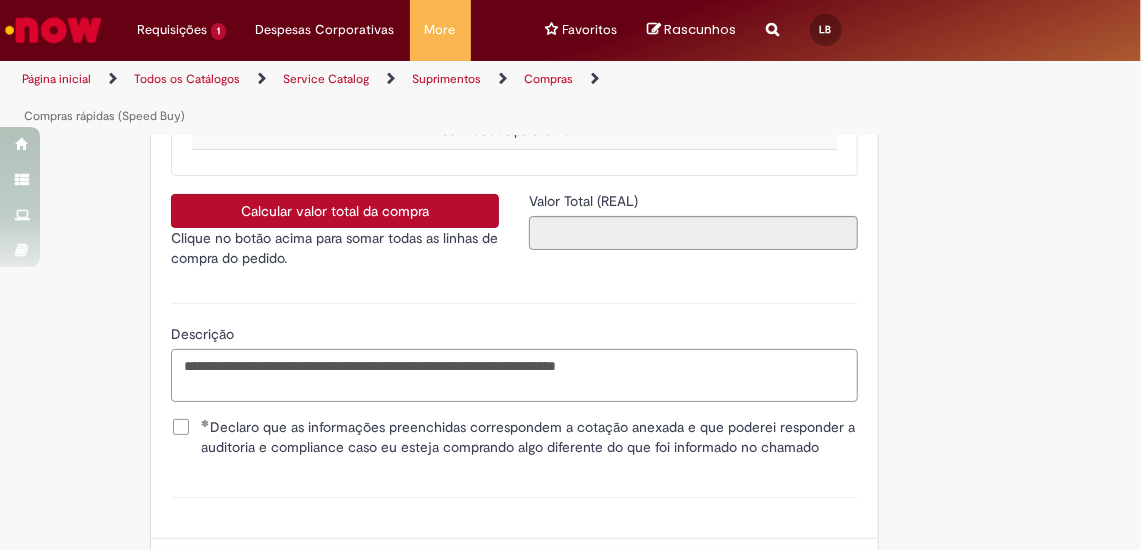 click on "**********" at bounding box center [514, 375] 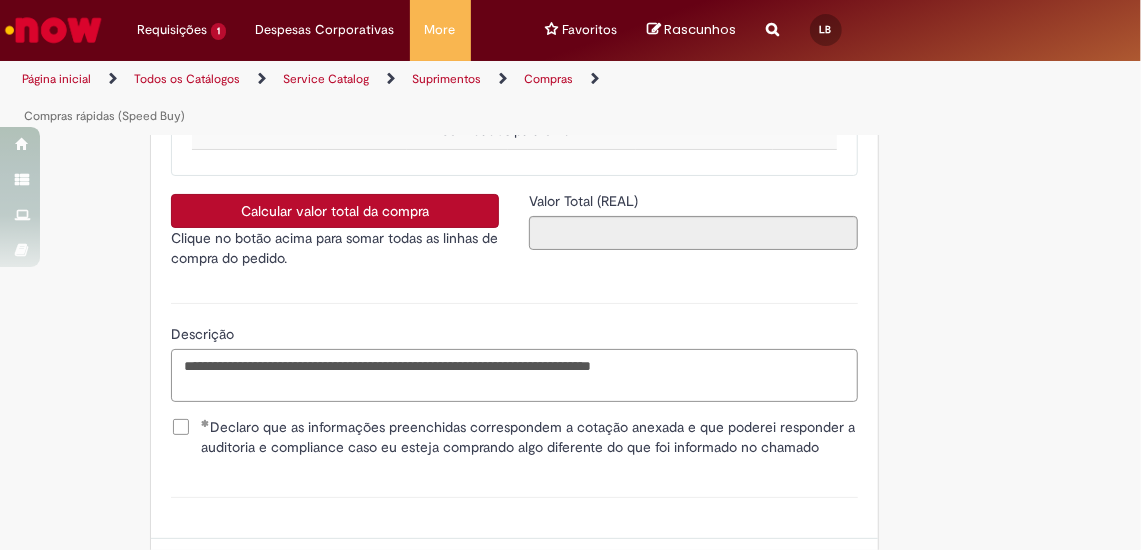 click on "**********" at bounding box center (514, 375) 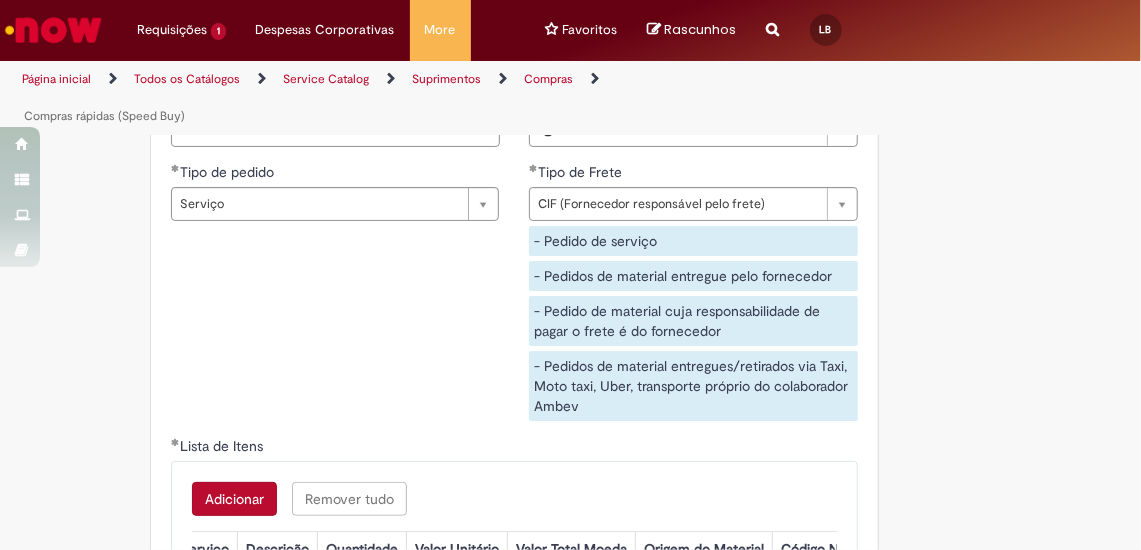 scroll, scrollTop: 3878, scrollLeft: 0, axis: vertical 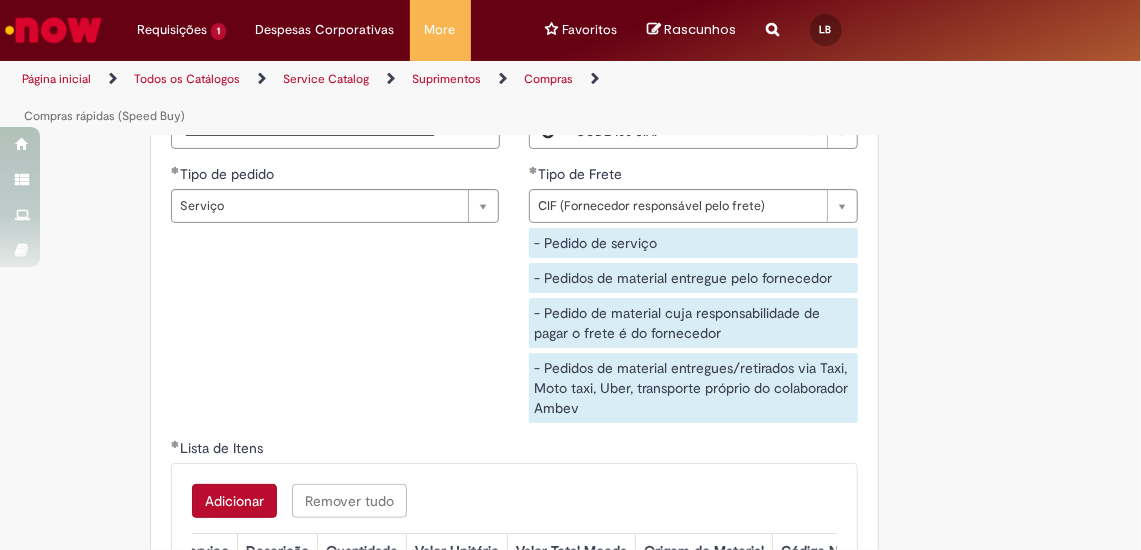 type on "**********" 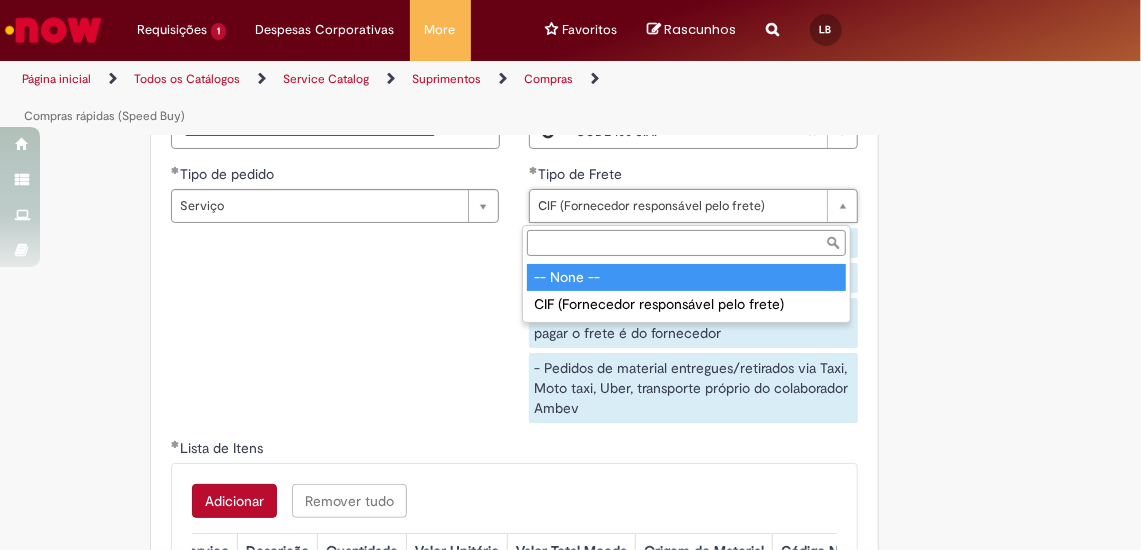 type on "**********" 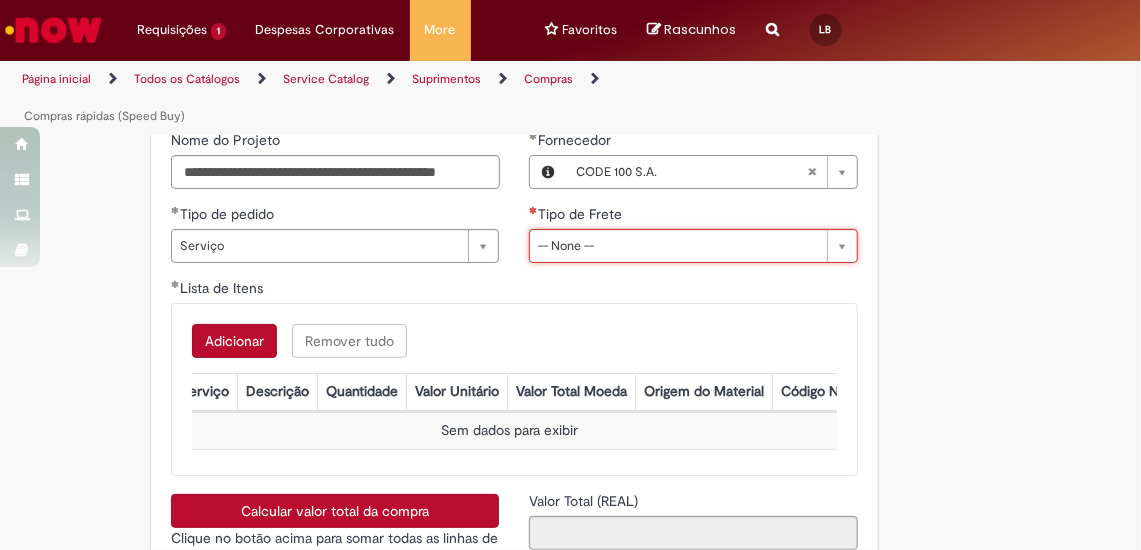 scroll, scrollTop: 3834, scrollLeft: 0, axis: vertical 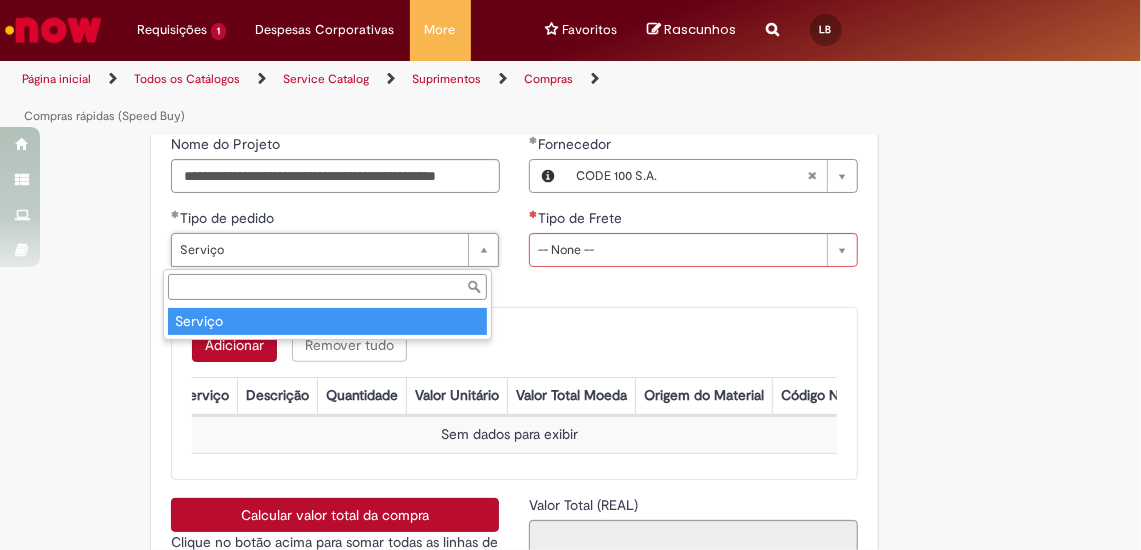 type on "*******" 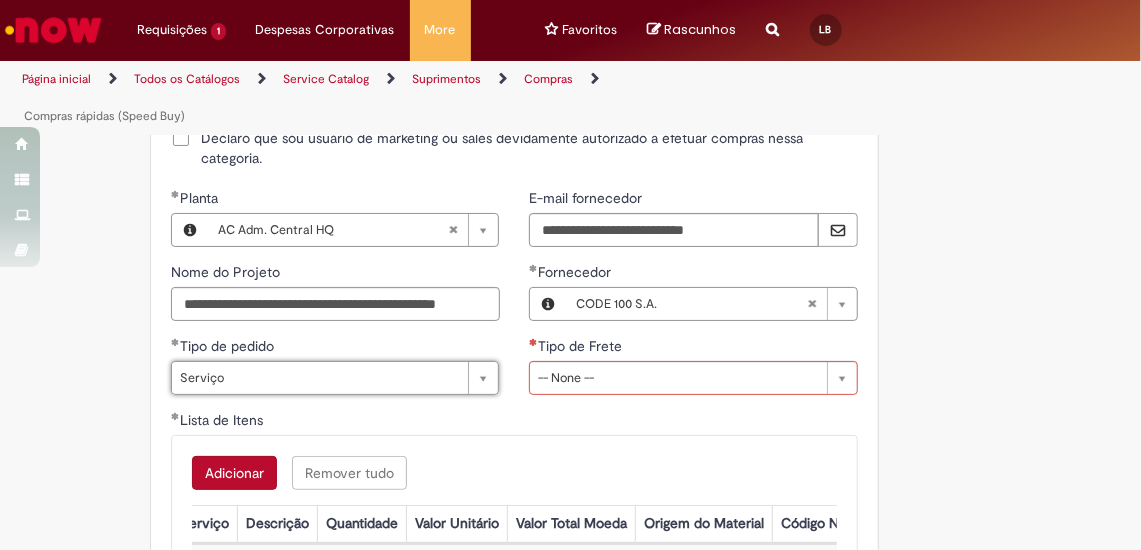 scroll, scrollTop: 3698, scrollLeft: 0, axis: vertical 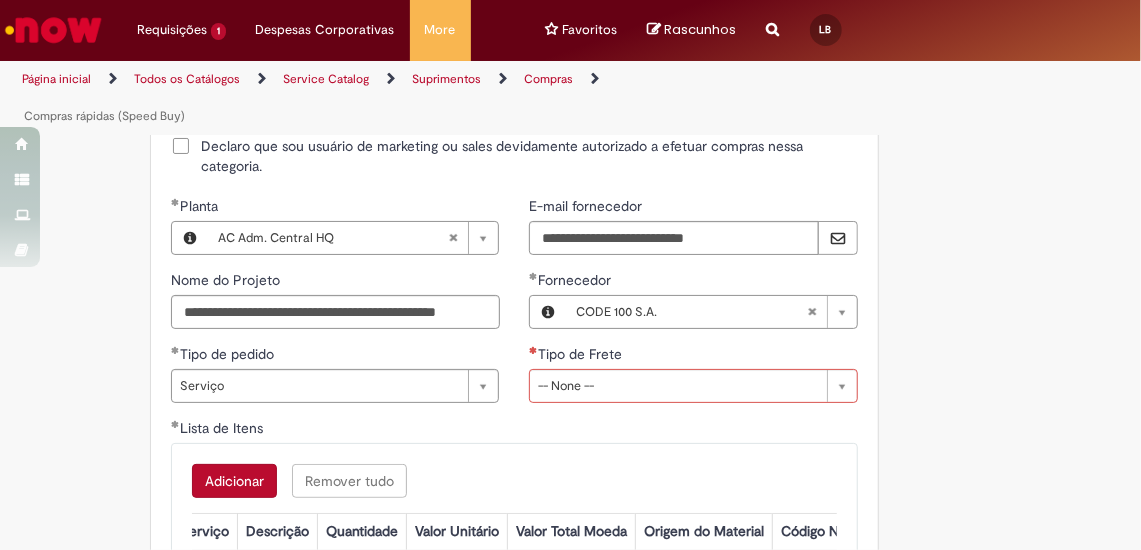 click on "Adicionar Remover tudo Lista de Itens Ações Trigger Tipo de Pedido = Material Código SAP Material / Serviço Descrição Quantidade Valor Unitário Valor Total Moeda Origem do Material Código NCM Conta contábil Método de Pagamento Ordem de Serviço Sem dados para exibir" at bounding box center (514, 529) 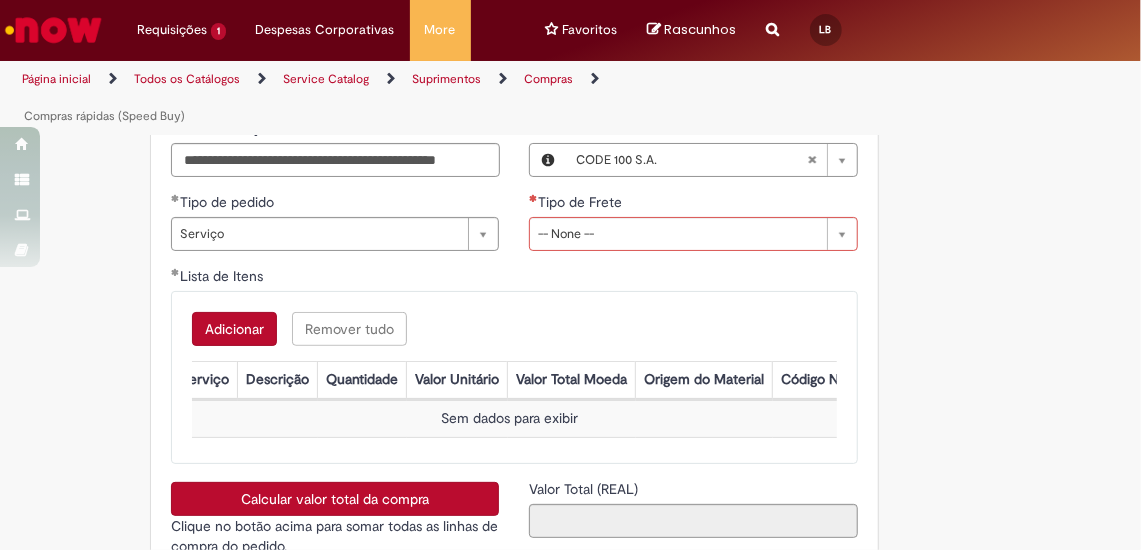 scroll, scrollTop: 3870, scrollLeft: 0, axis: vertical 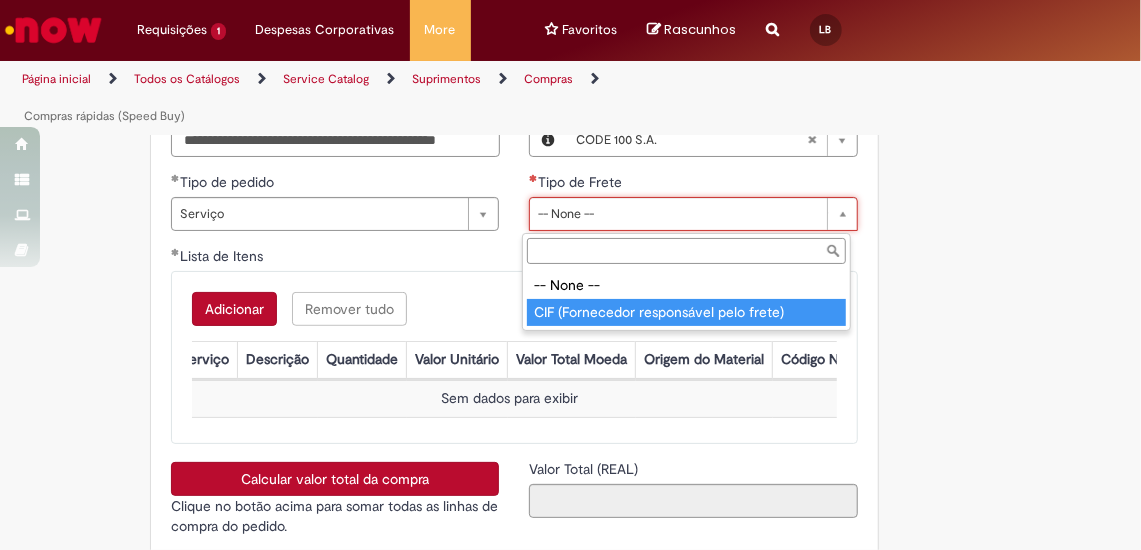 type on "**********" 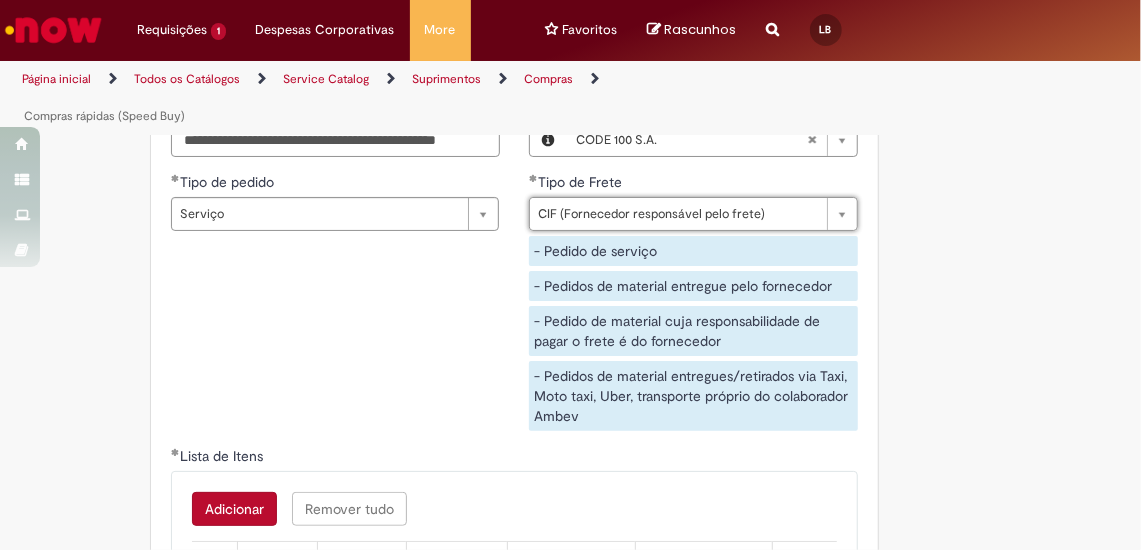 scroll, scrollTop: 0, scrollLeft: 63, axis: horizontal 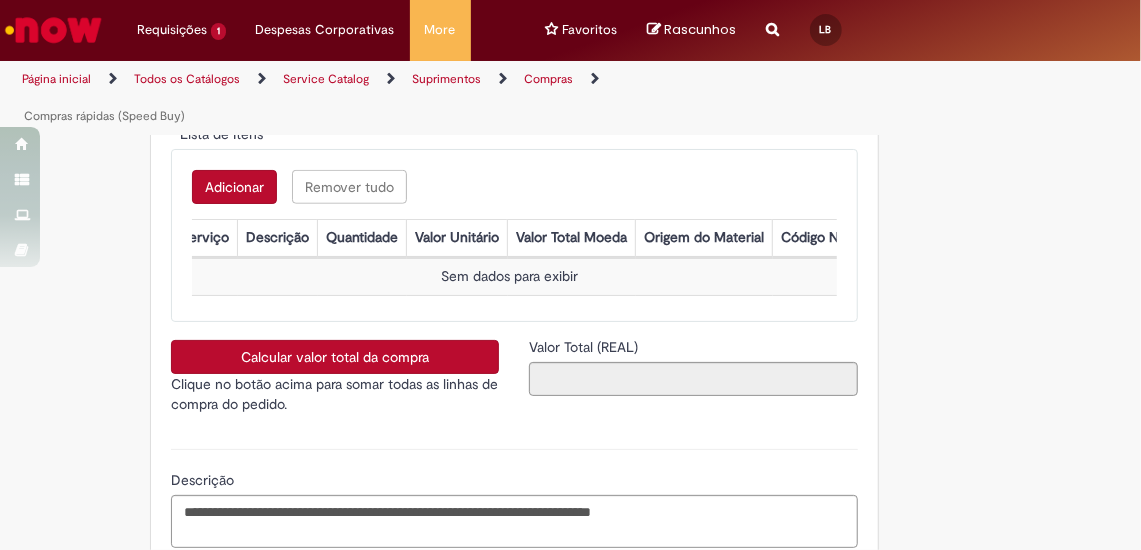 click on "Adicionar" at bounding box center (234, 187) 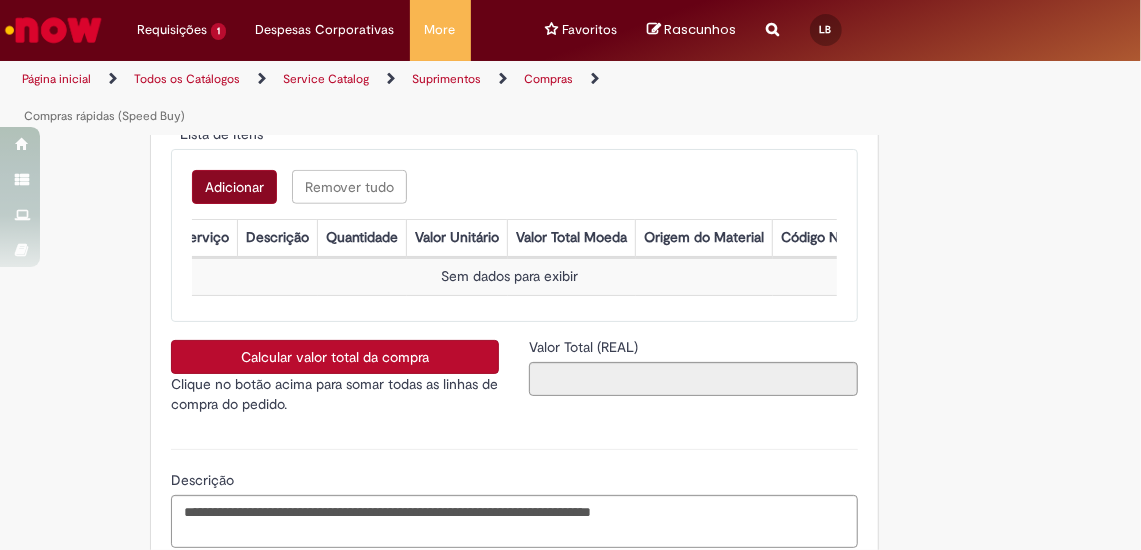 scroll, scrollTop: 0, scrollLeft: 0, axis: both 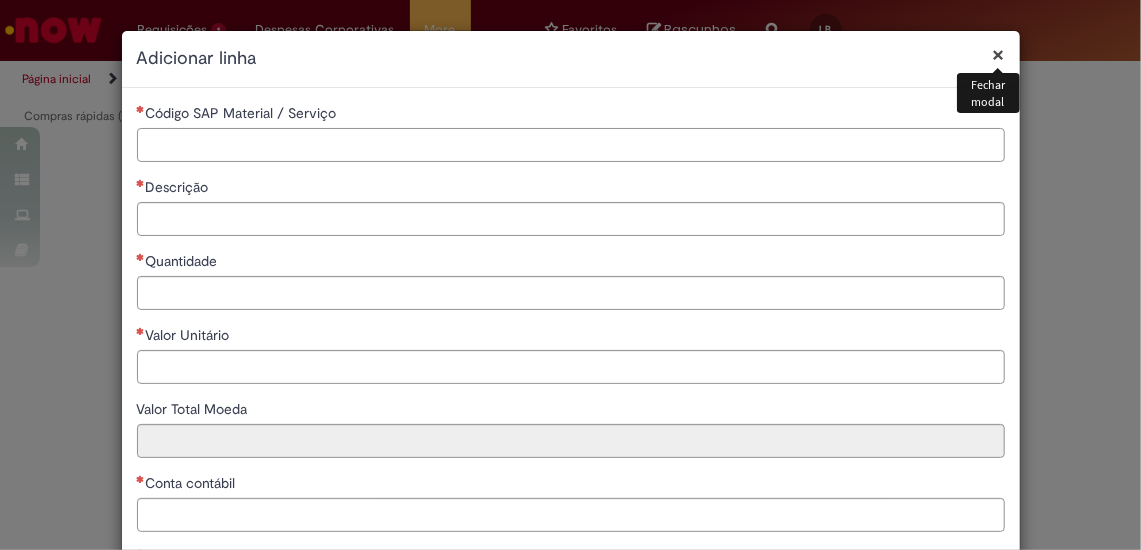 click on "Código SAP Material / Serviço" at bounding box center (571, 145) 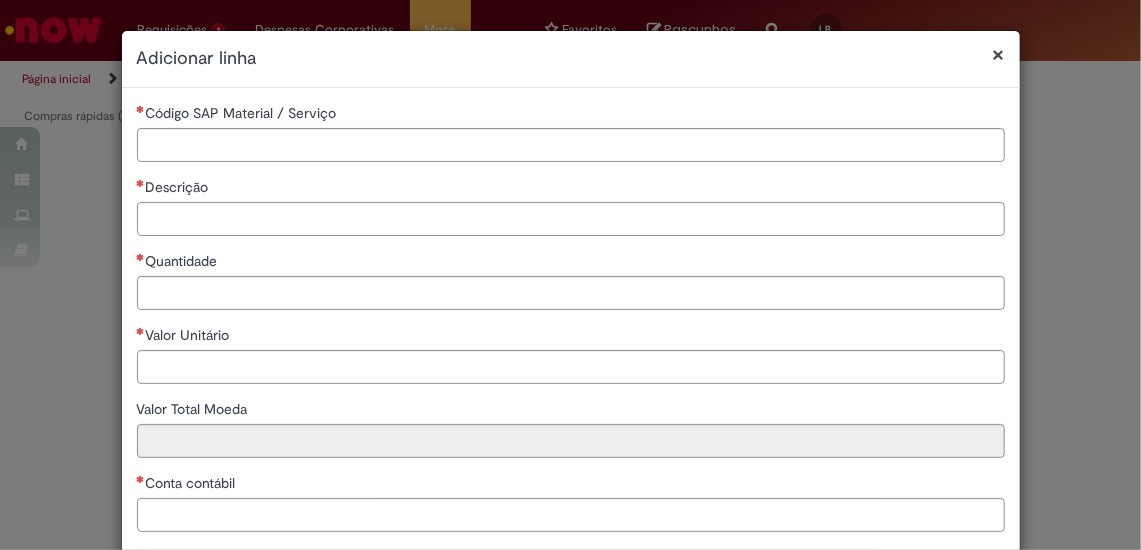 click on "Descrição" at bounding box center (571, 219) 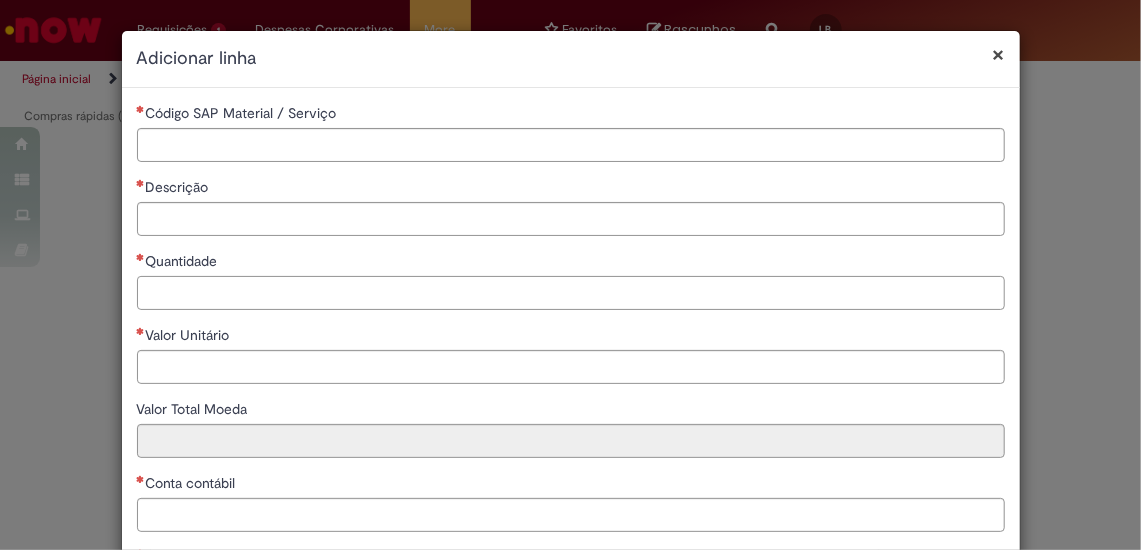 click on "Quantidade" at bounding box center [571, 293] 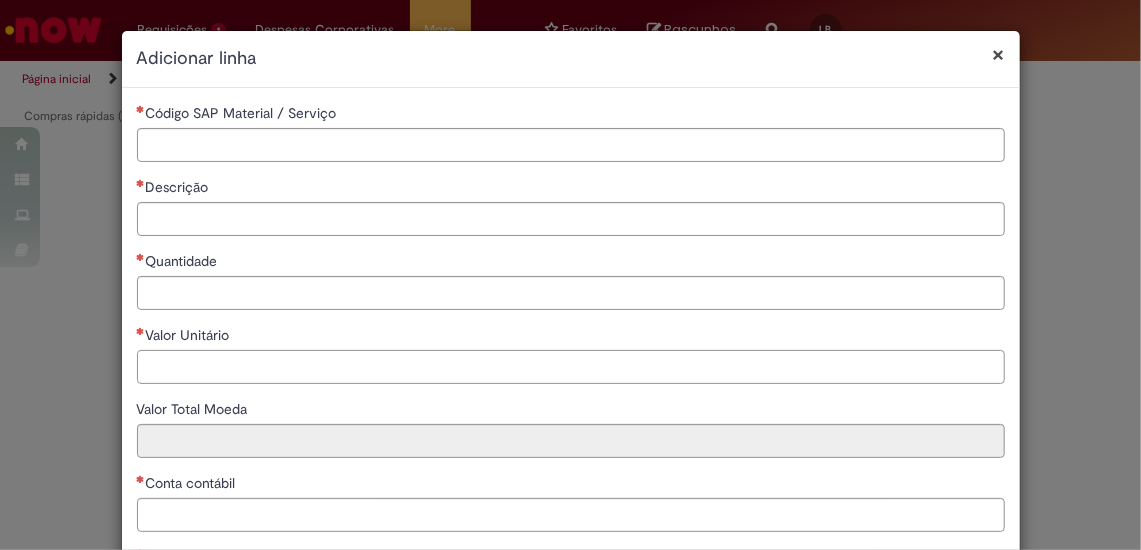 click on "Valor Unitário" at bounding box center (571, 367) 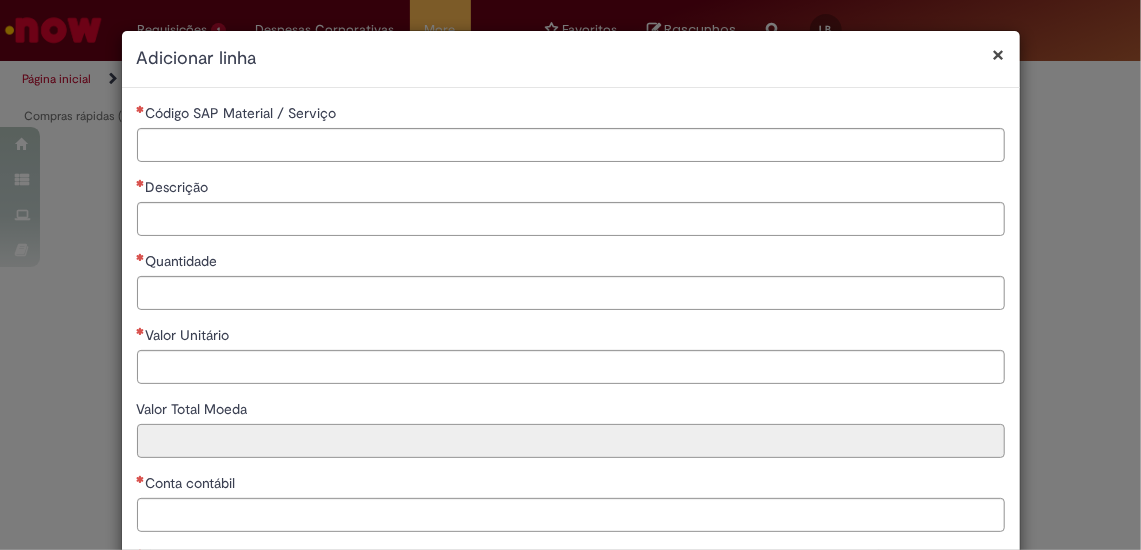 click on "Valor Total Moeda" at bounding box center (571, 441) 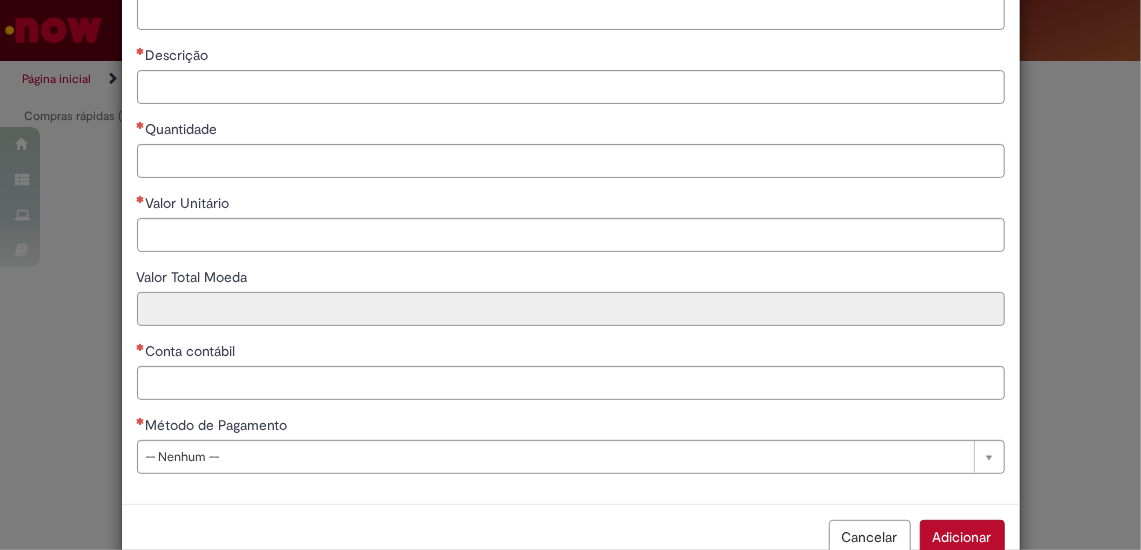 scroll, scrollTop: 180, scrollLeft: 0, axis: vertical 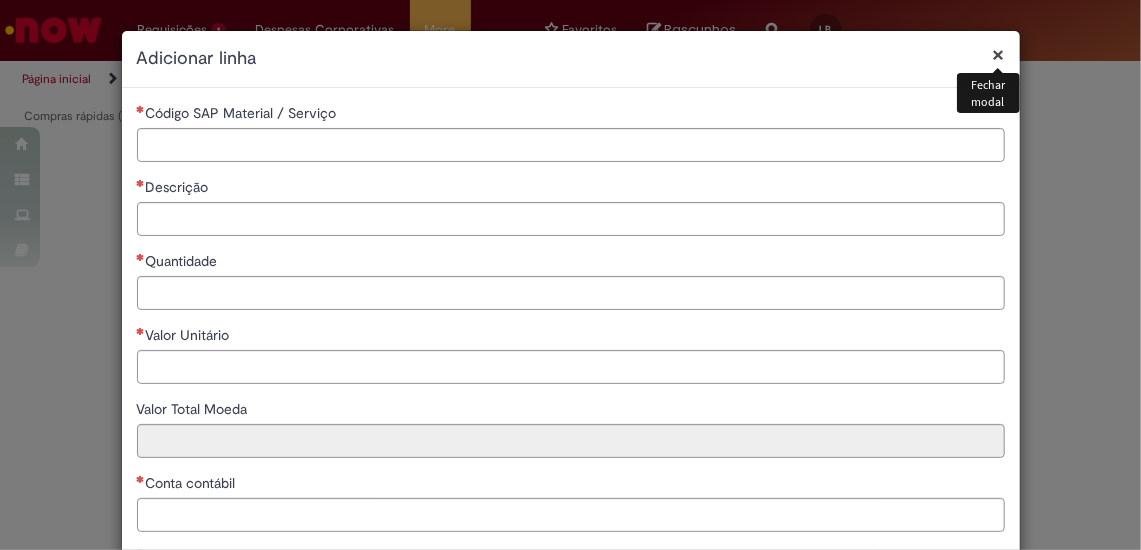 click on "×" at bounding box center [999, 54] 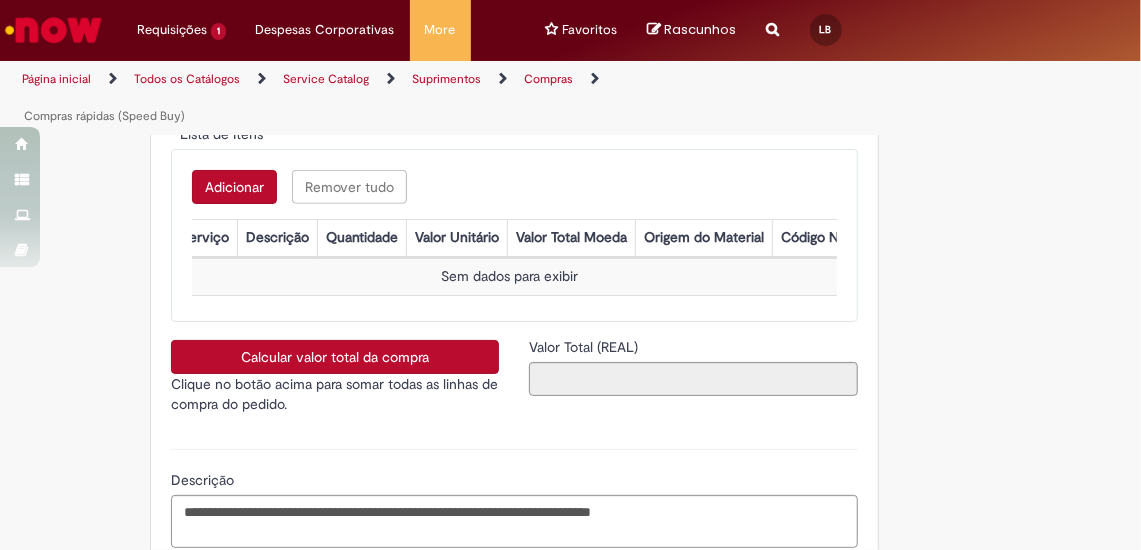 click on "Adicionar" at bounding box center [234, 187] 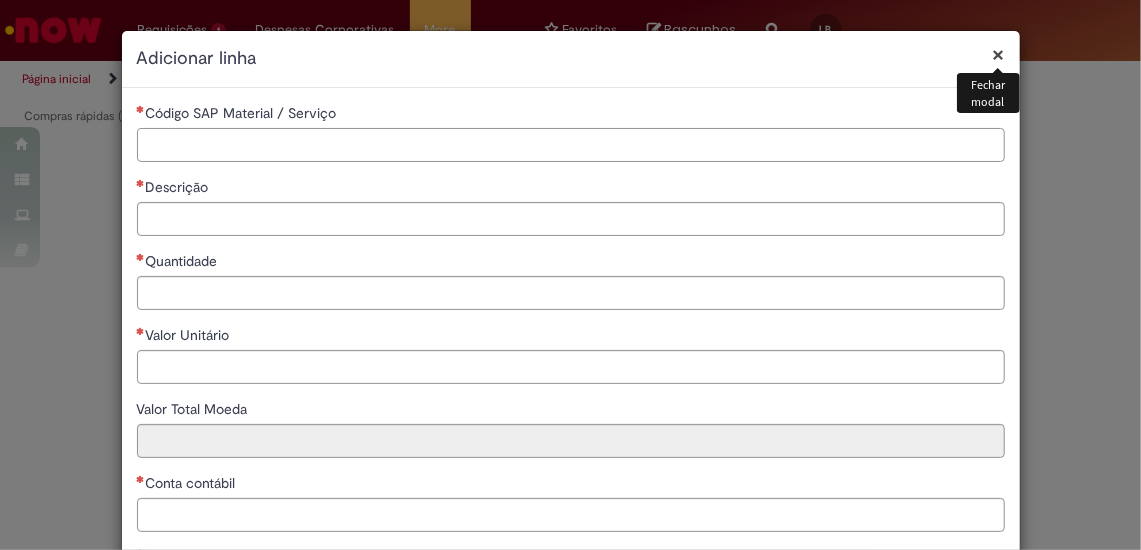 click on "Código SAP Material / Serviço" at bounding box center (571, 145) 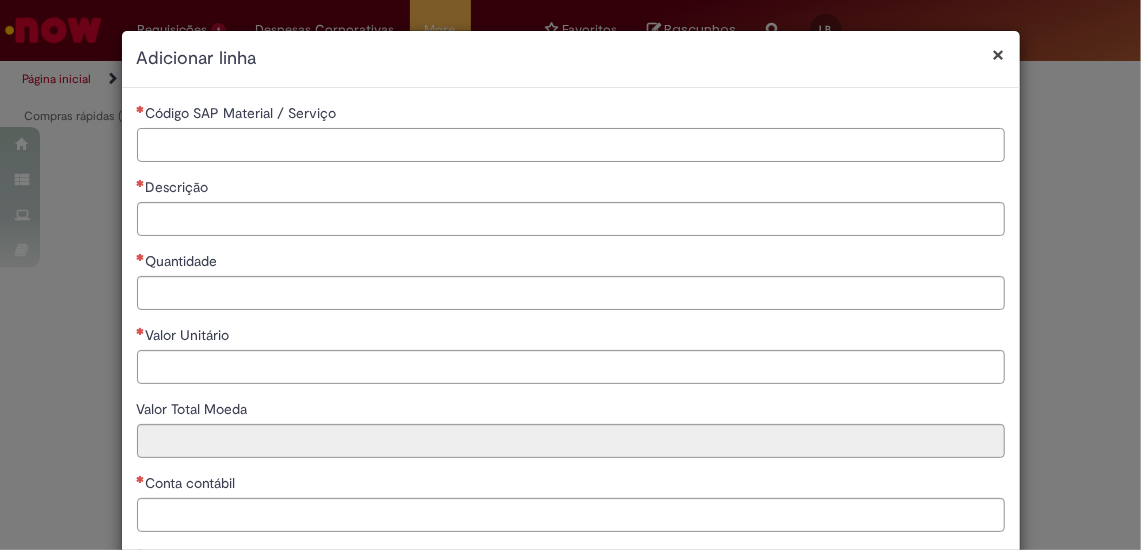 paste on "*******" 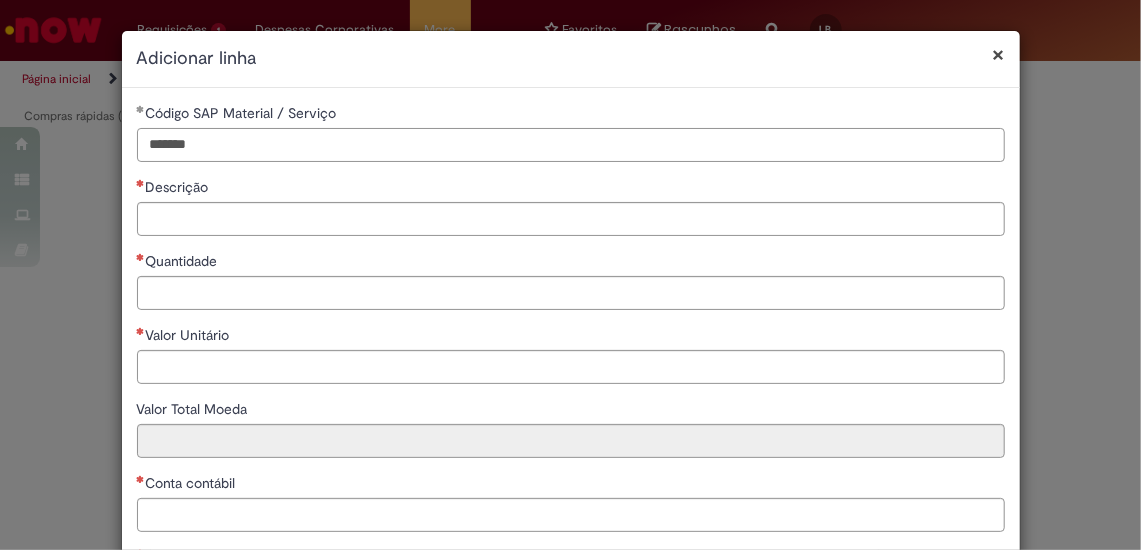 type on "*******" 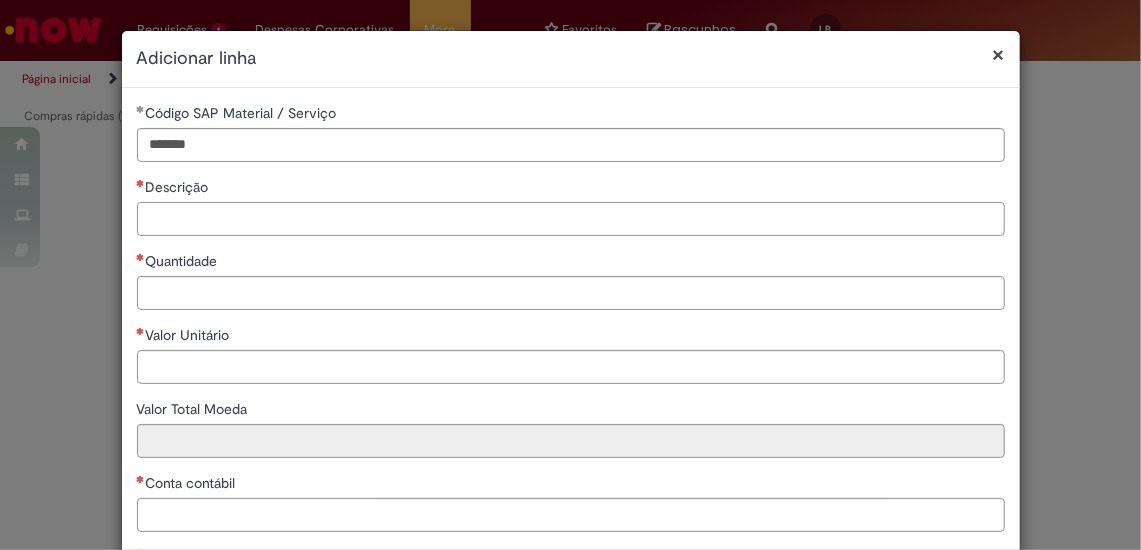 click on "Descrição" at bounding box center (571, 219) 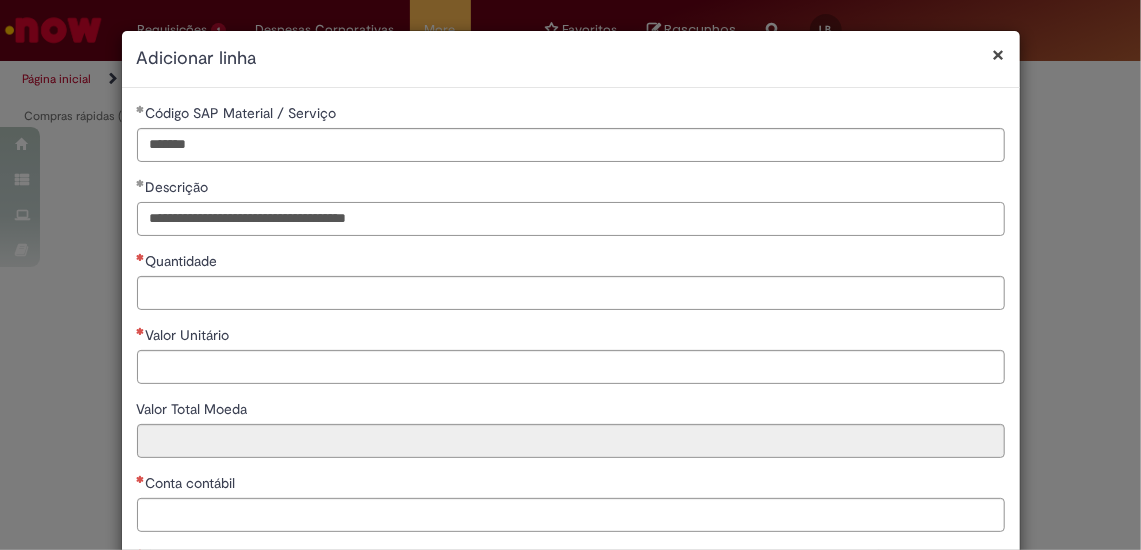 click on "**********" at bounding box center [571, 219] 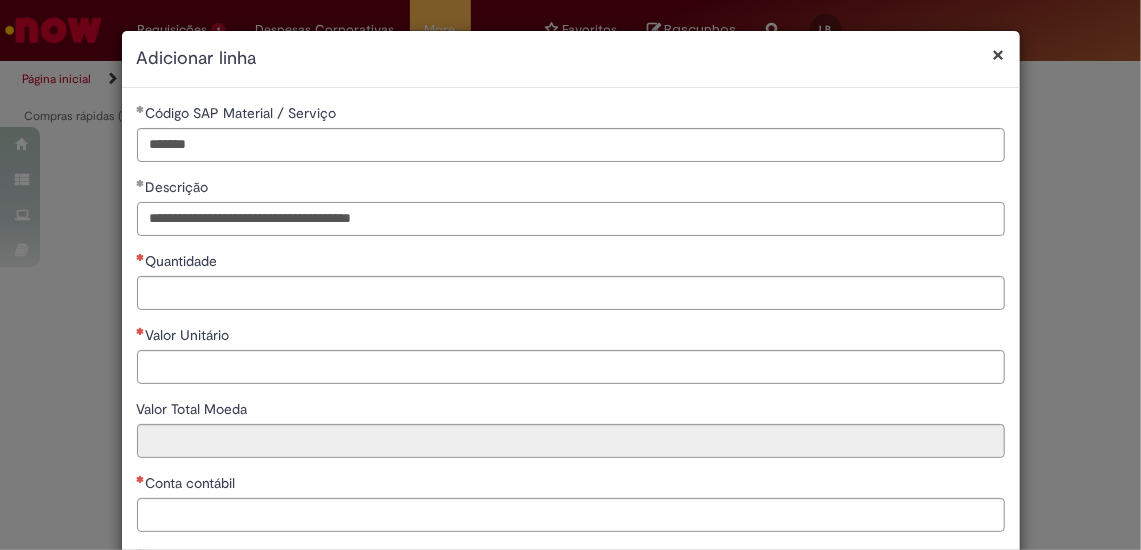 click on "**********" at bounding box center (571, 219) 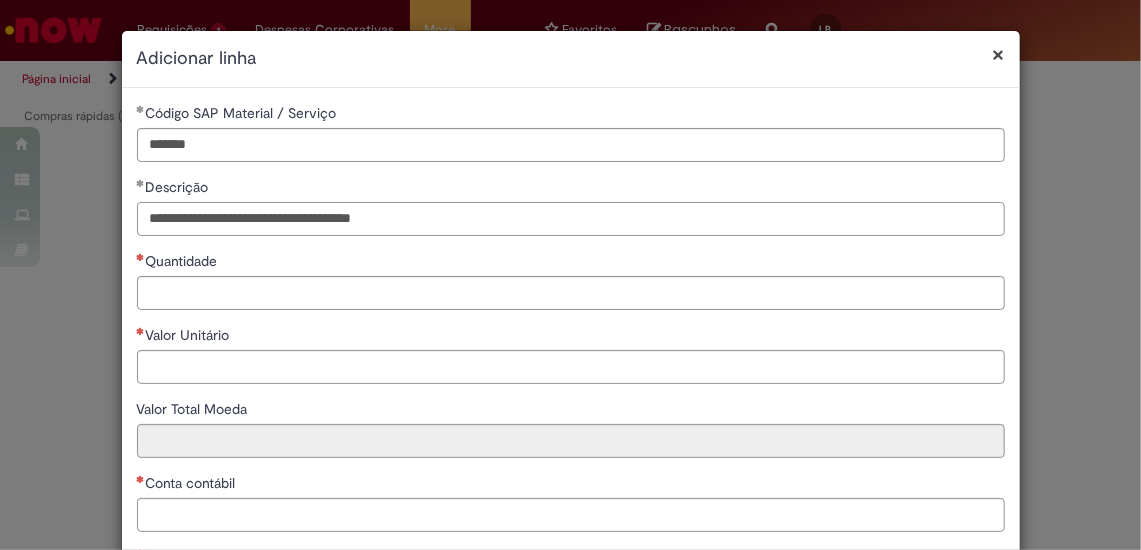 drag, startPoint x: 444, startPoint y: 215, endPoint x: 328, endPoint y: 225, distance: 116.43024 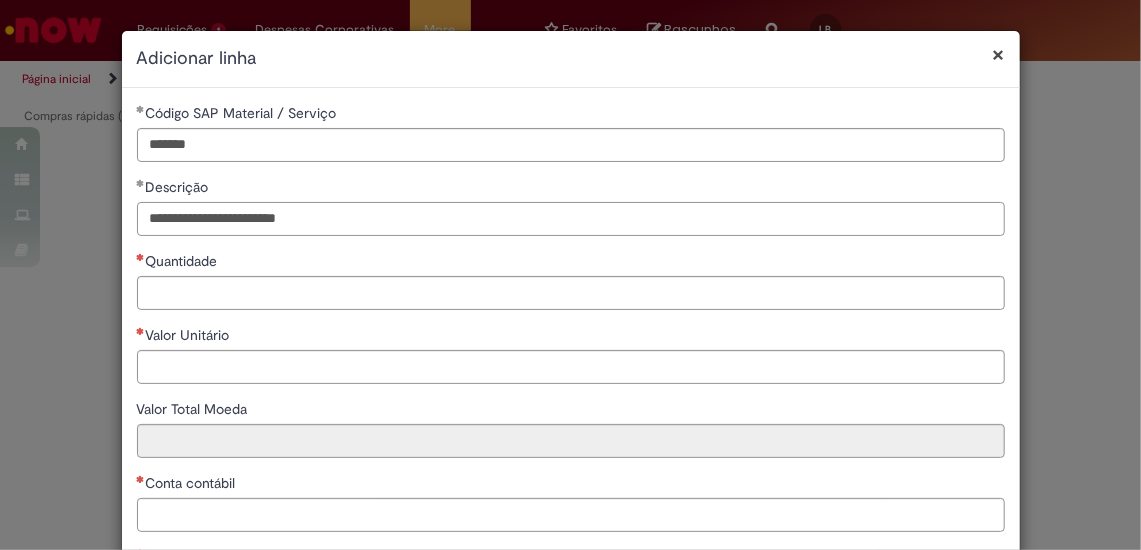 click on "**********" at bounding box center [571, 219] 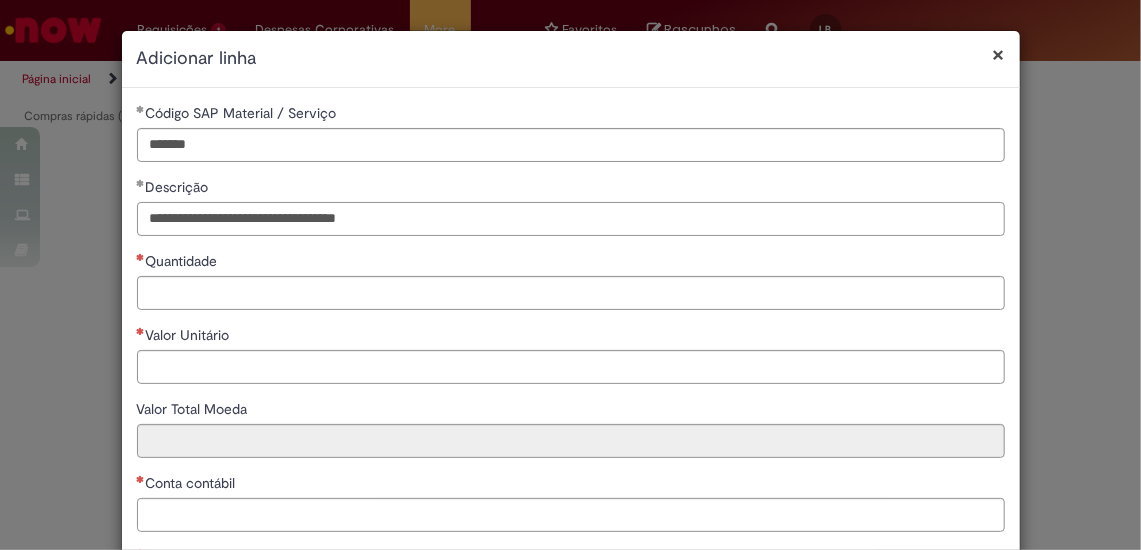 click on "**********" at bounding box center [571, 219] 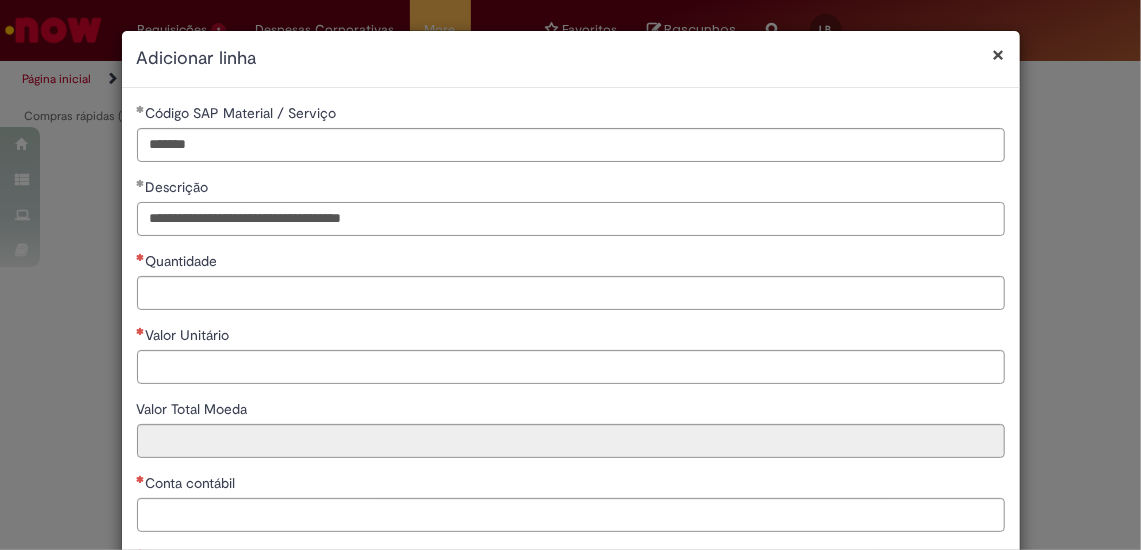 click on "**********" at bounding box center [571, 219] 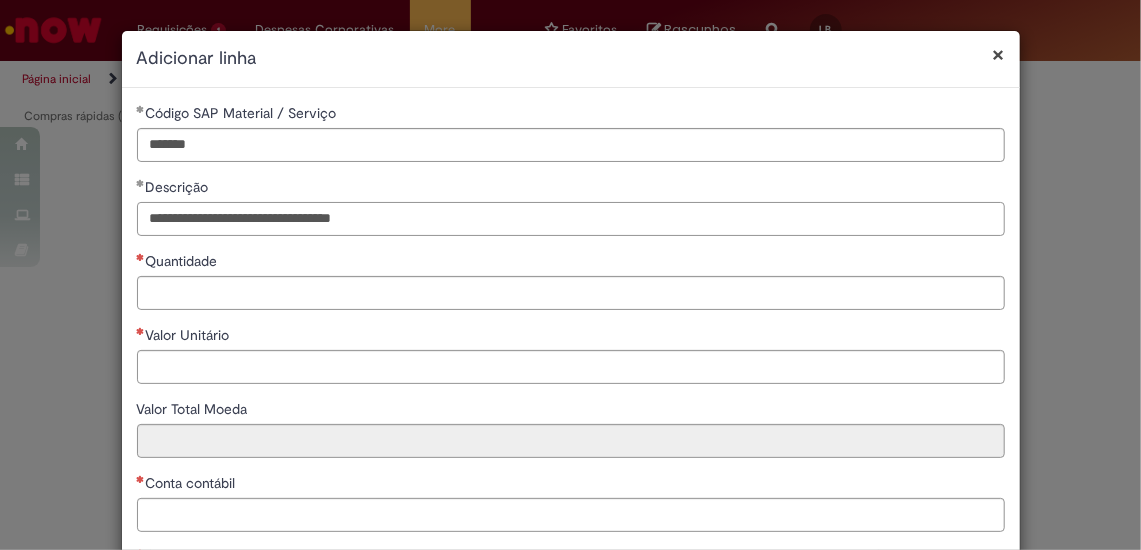 type on "**********" 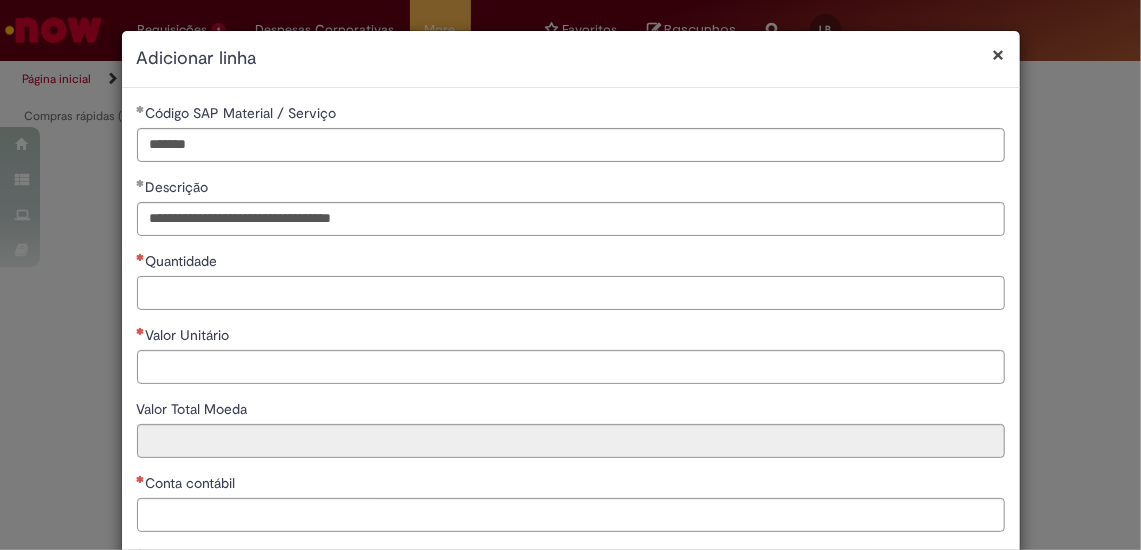 click on "Quantidade" at bounding box center [571, 293] 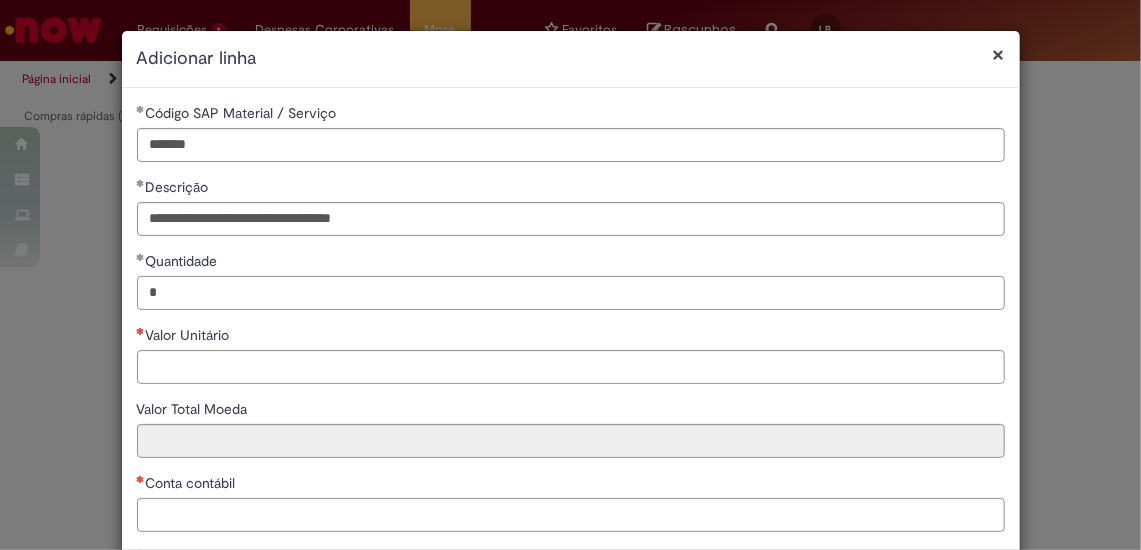 type on "*" 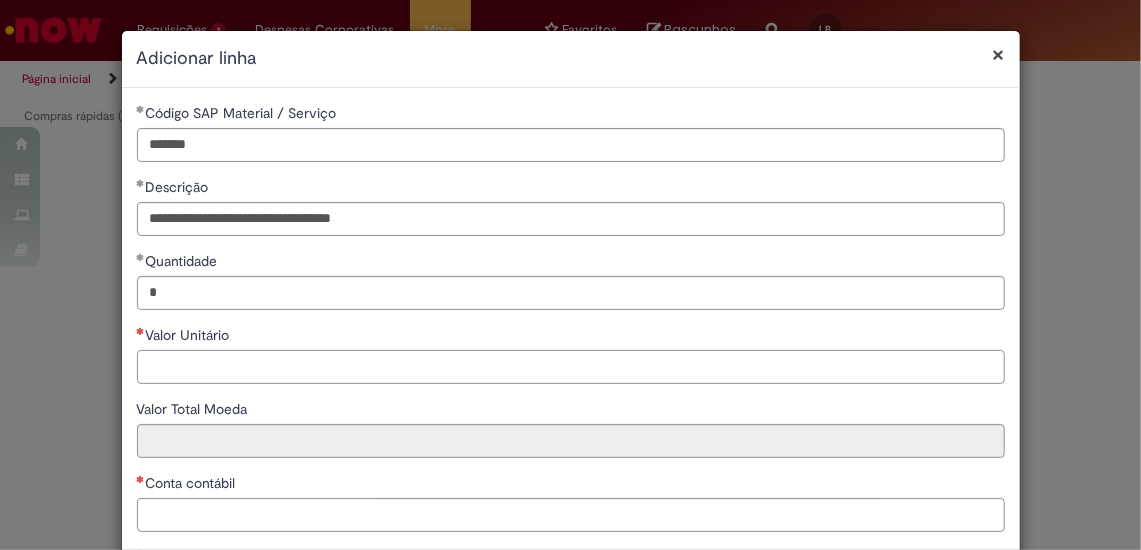 click on "Valor Unitário" at bounding box center (571, 367) 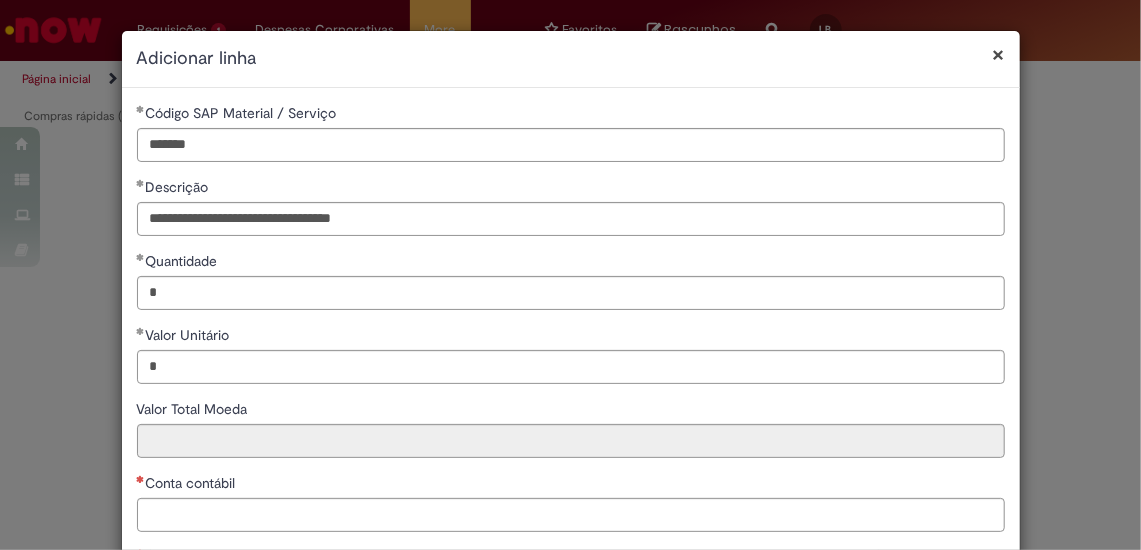type on "****" 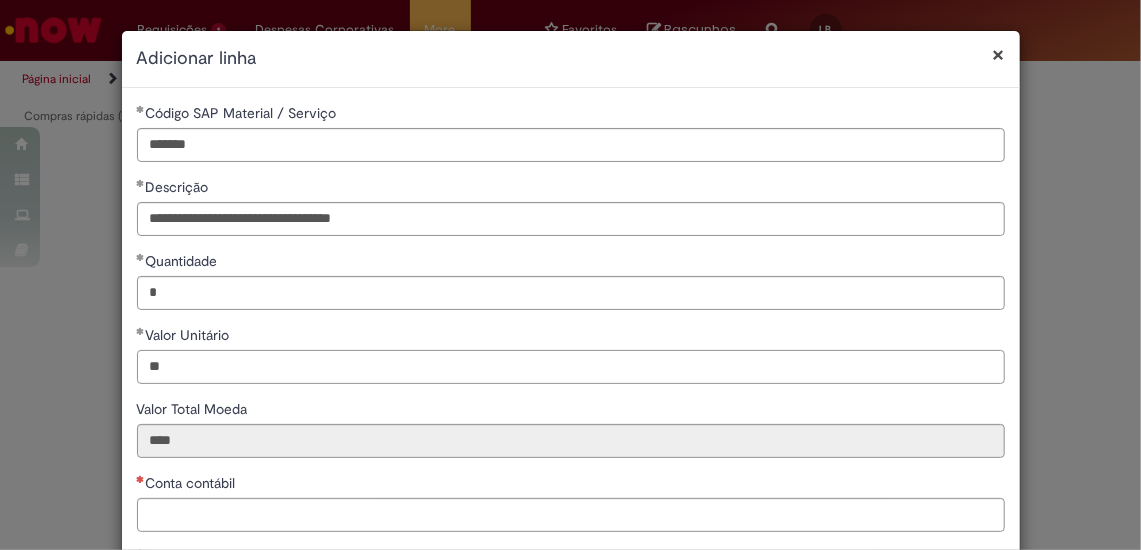 type on "*" 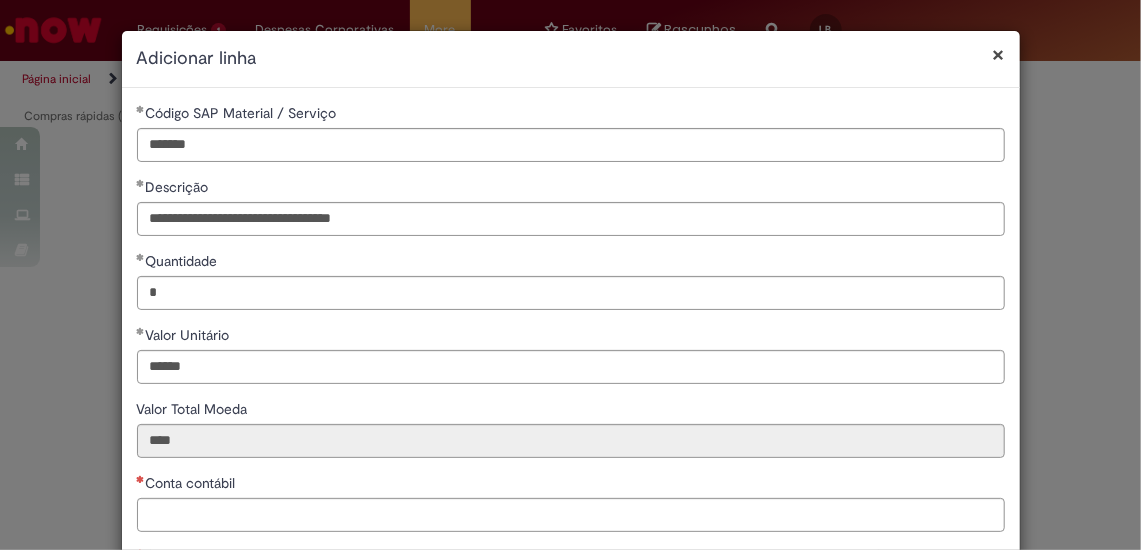 type on "**********" 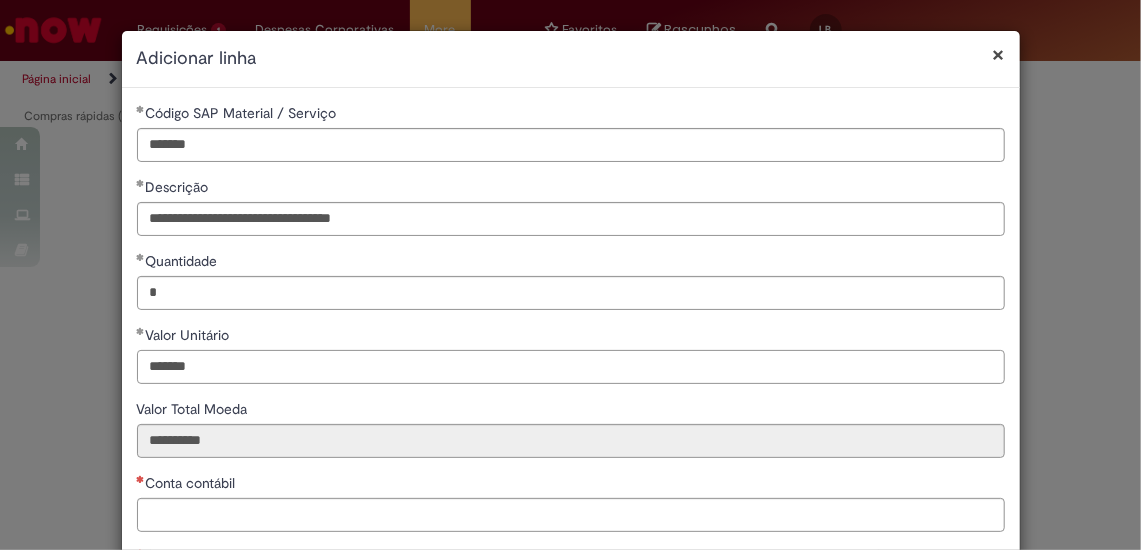 click on "*******" at bounding box center (571, 367) 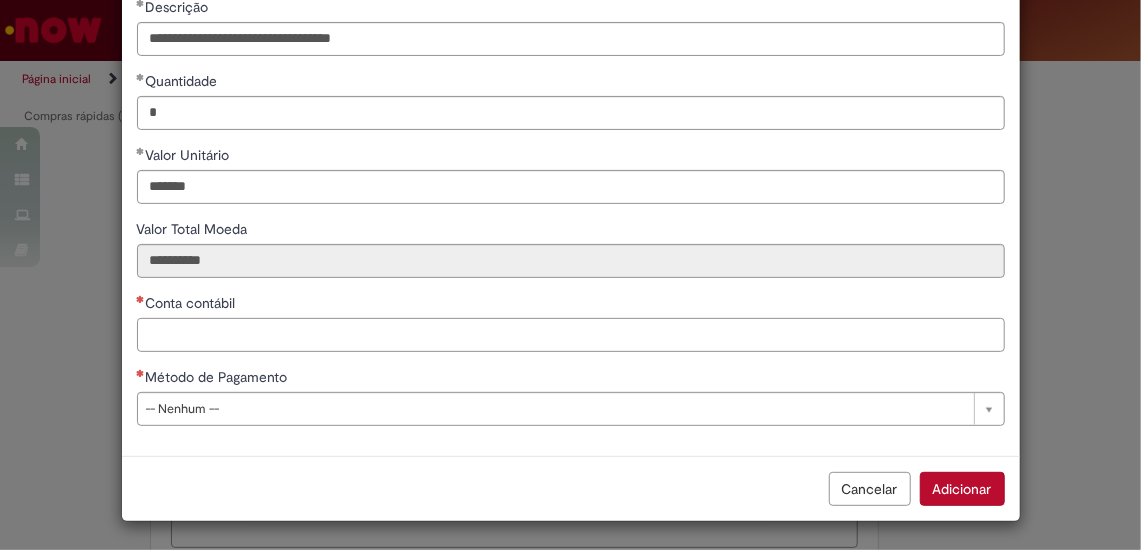 type on "**********" 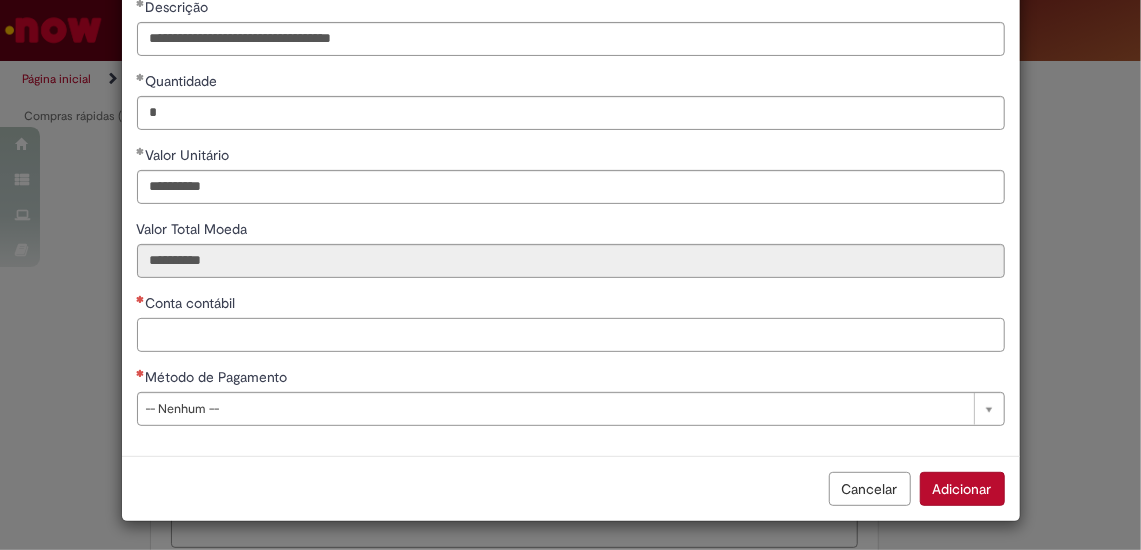 click on "Conta contábil" at bounding box center (571, 335) 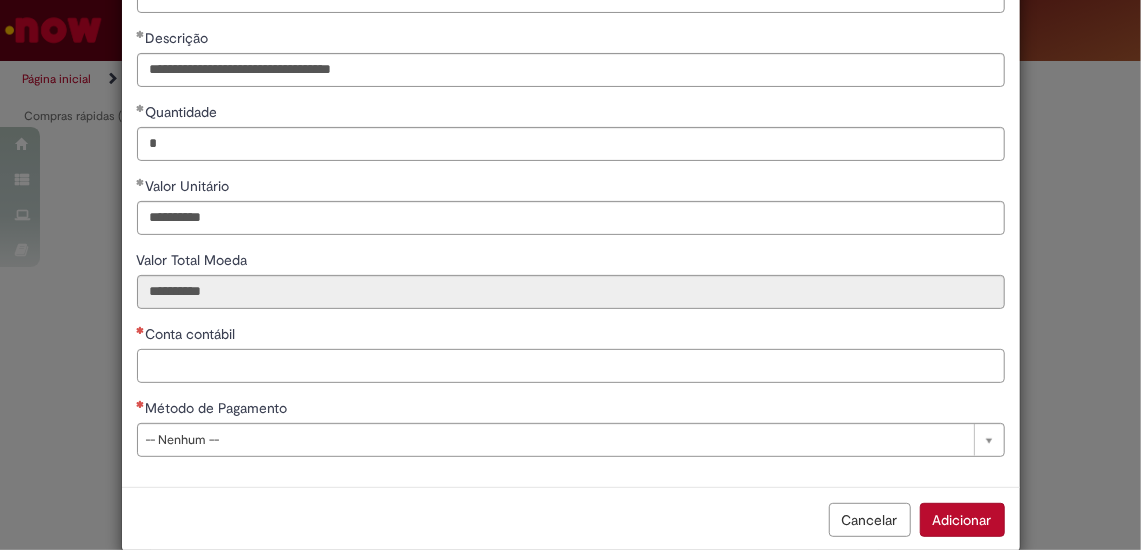 scroll, scrollTop: 148, scrollLeft: 0, axis: vertical 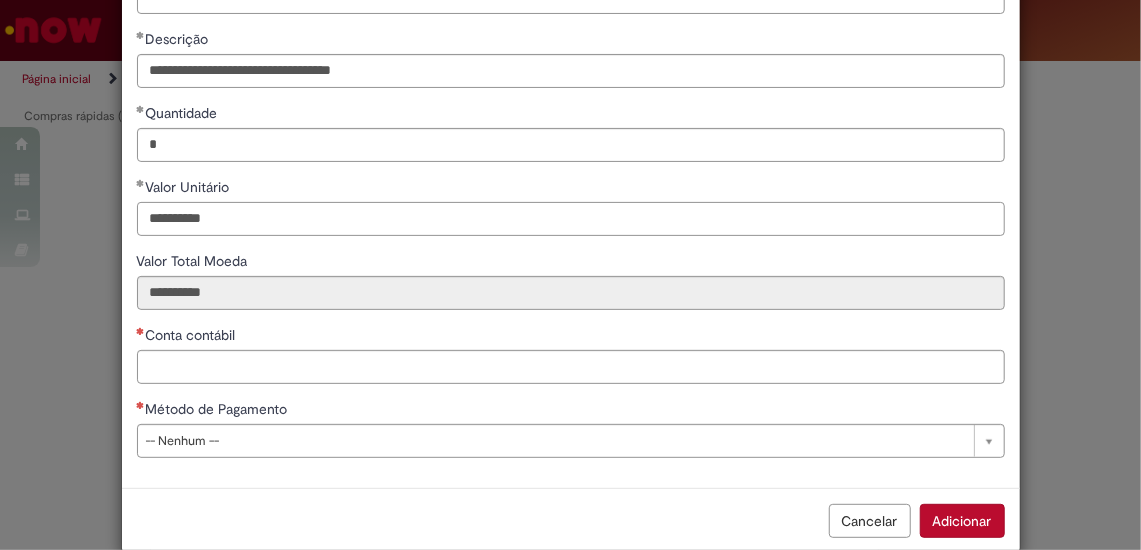 click on "**********" at bounding box center [571, 219] 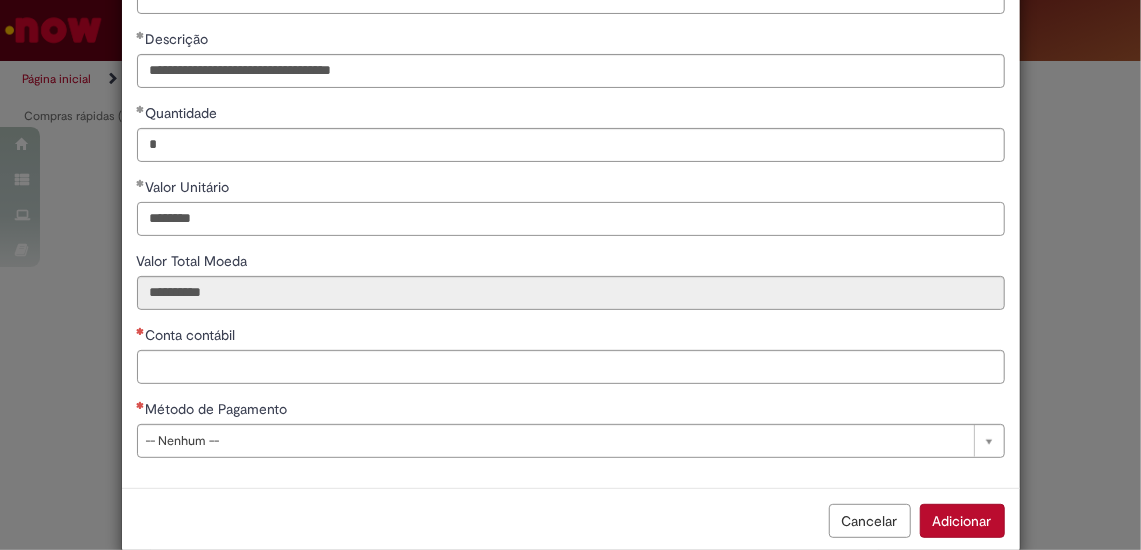 click on "********" at bounding box center [571, 219] 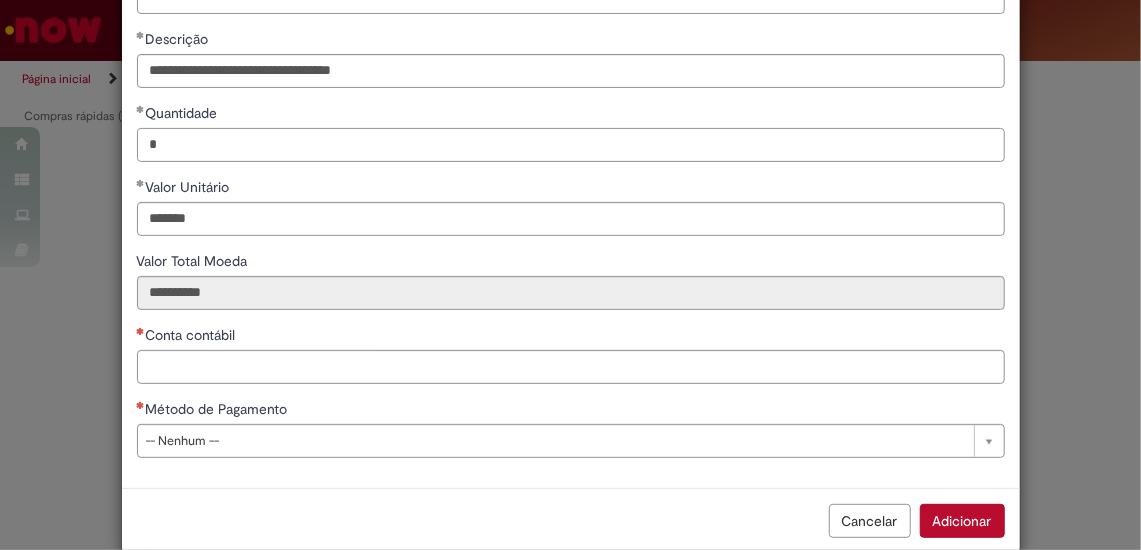 type on "********" 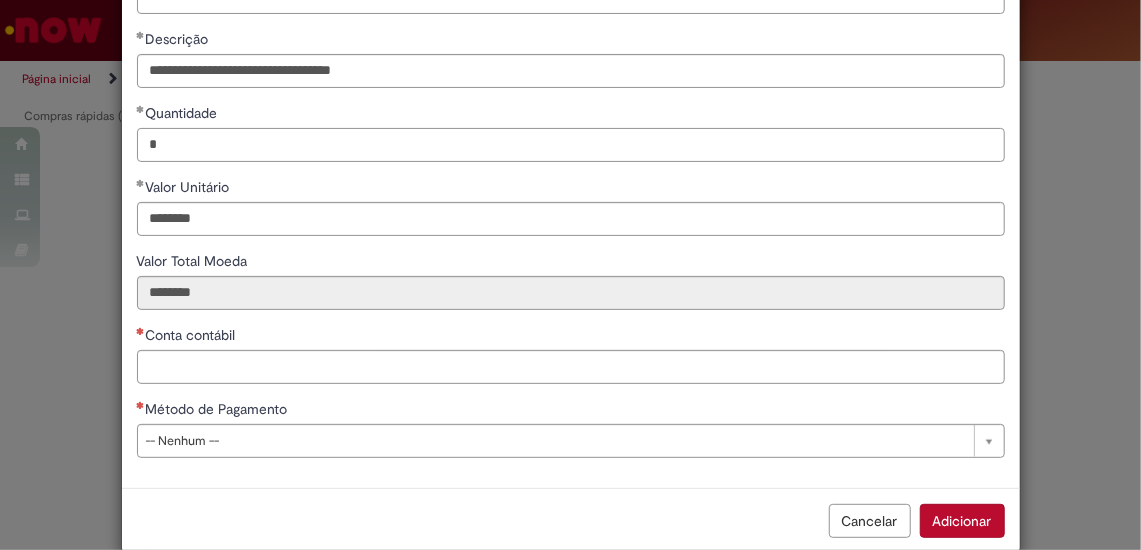 click on "*" at bounding box center [571, 145] 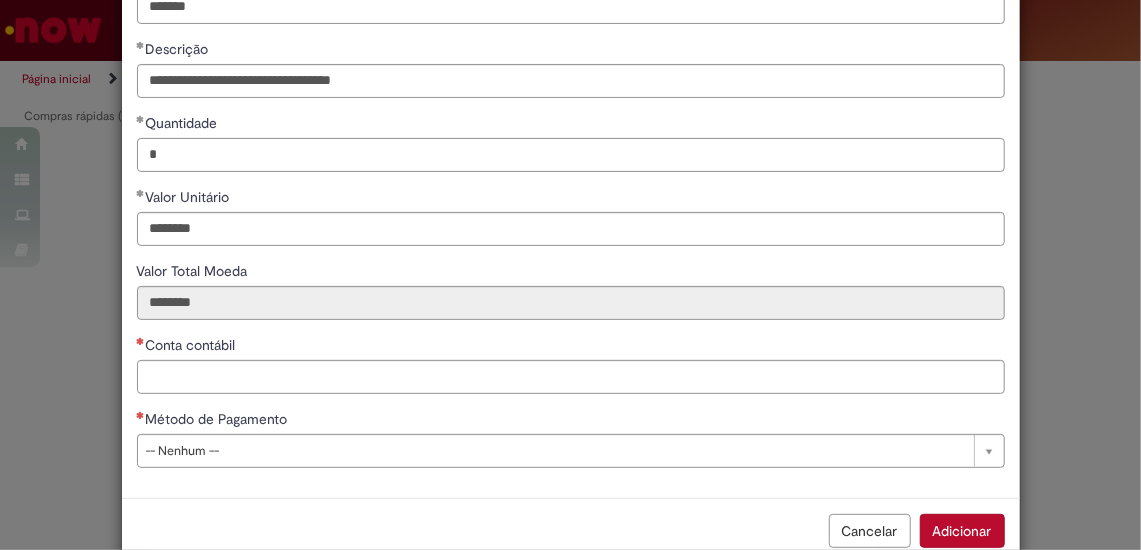 scroll, scrollTop: 154, scrollLeft: 0, axis: vertical 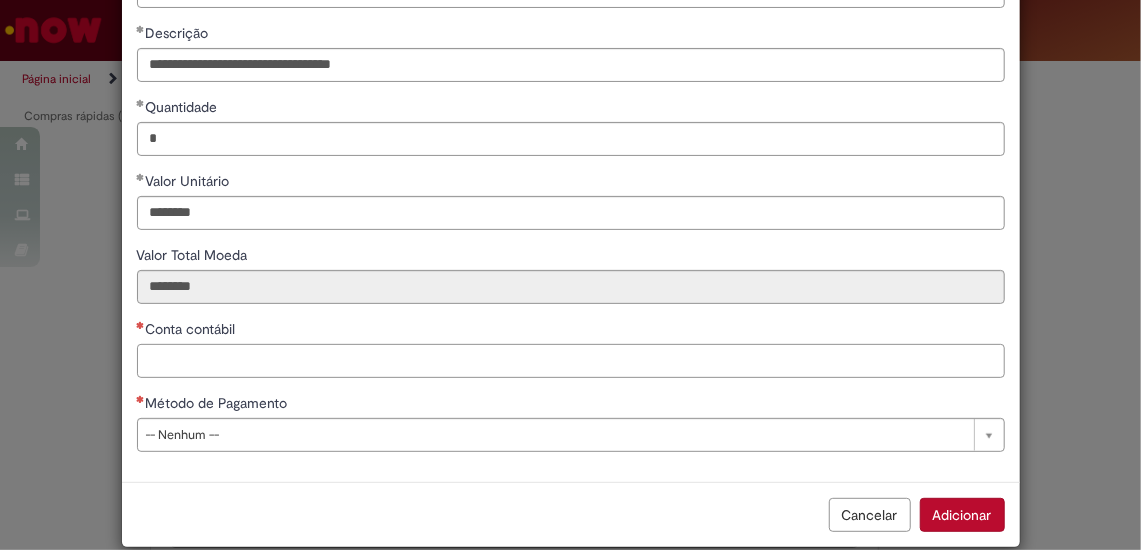 click on "Conta contábil" at bounding box center [571, 361] 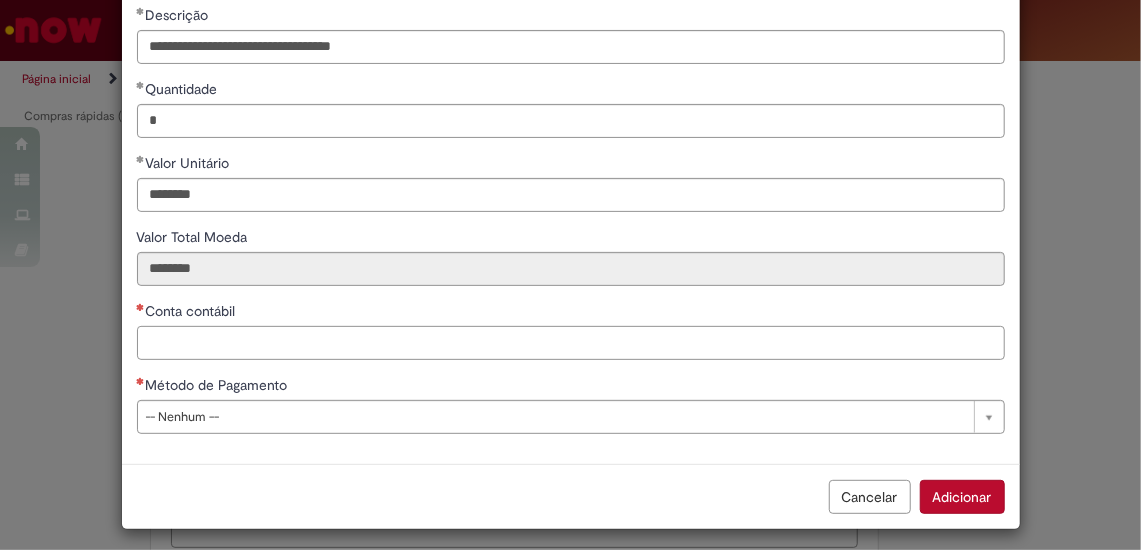 scroll, scrollTop: 180, scrollLeft: 0, axis: vertical 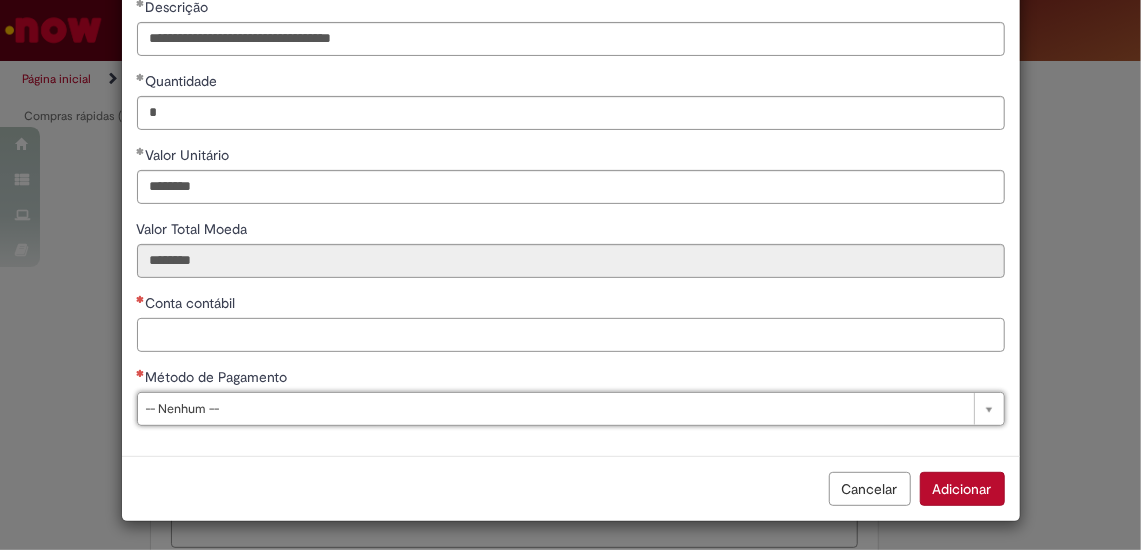click on "Conta contábil" at bounding box center [571, 335] 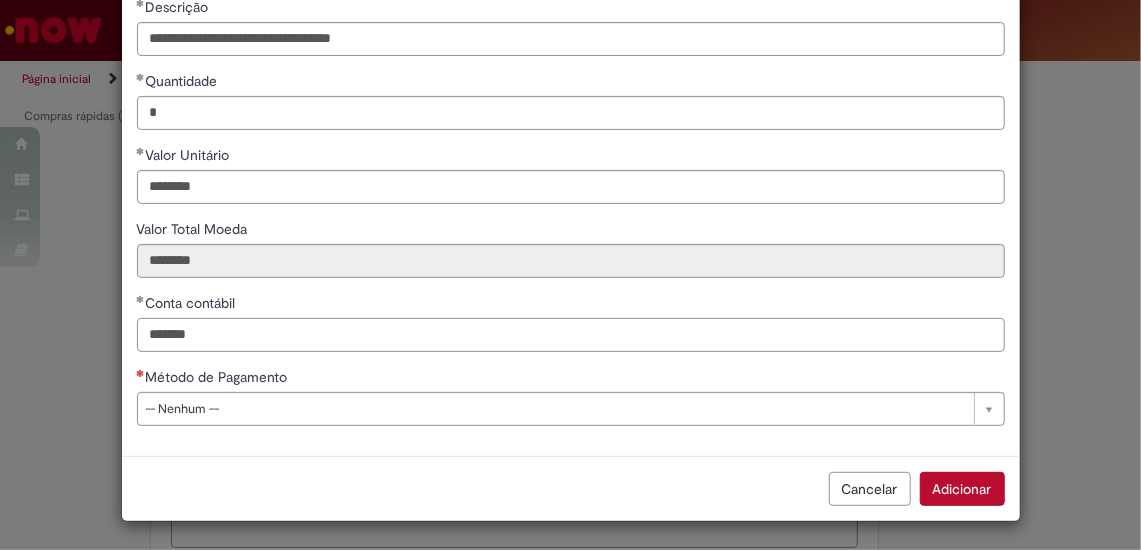 type on "*******" 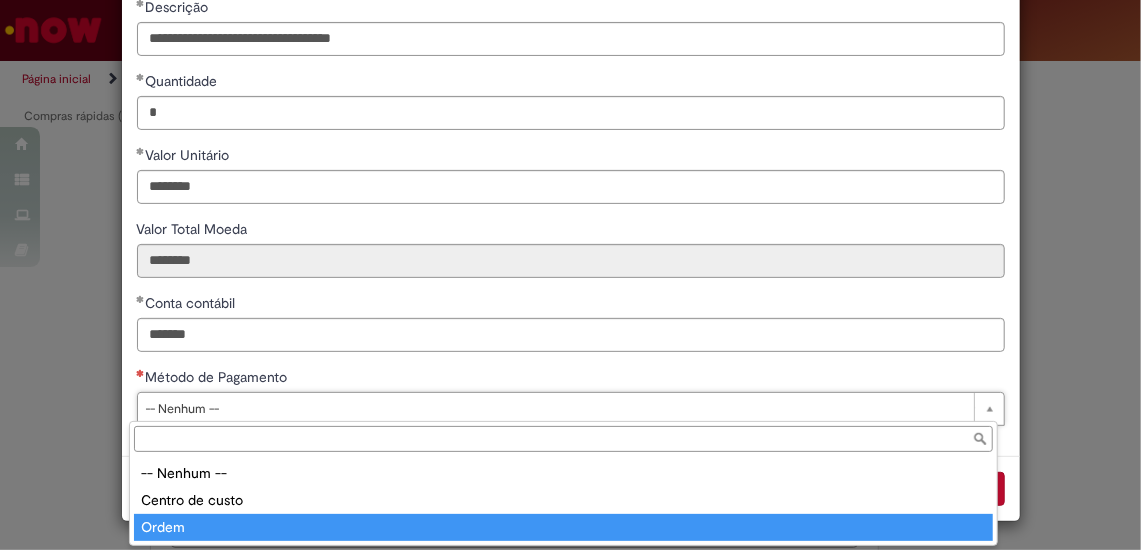 type on "*****" 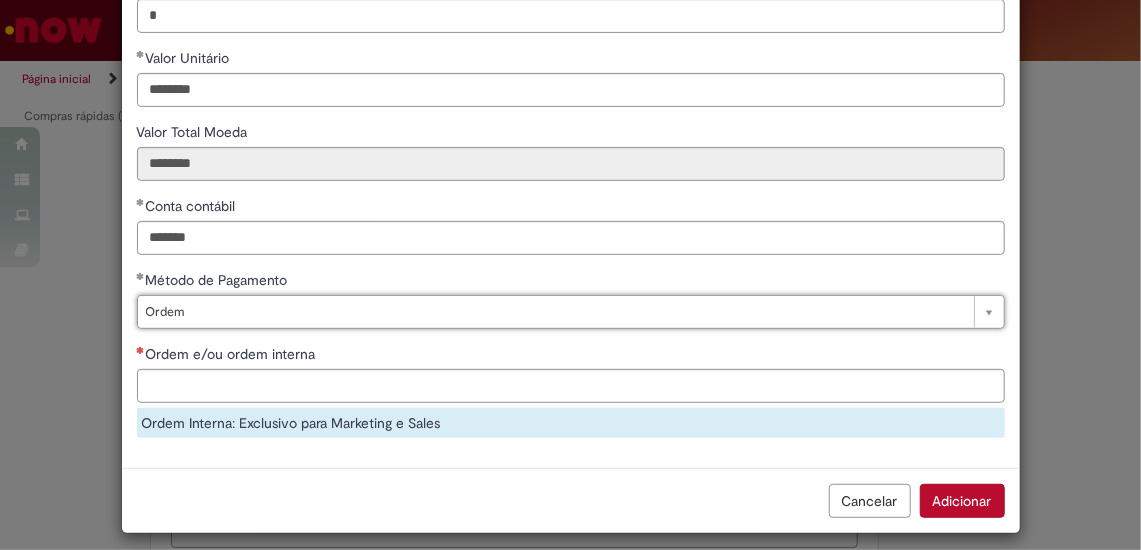 scroll, scrollTop: 283, scrollLeft: 0, axis: vertical 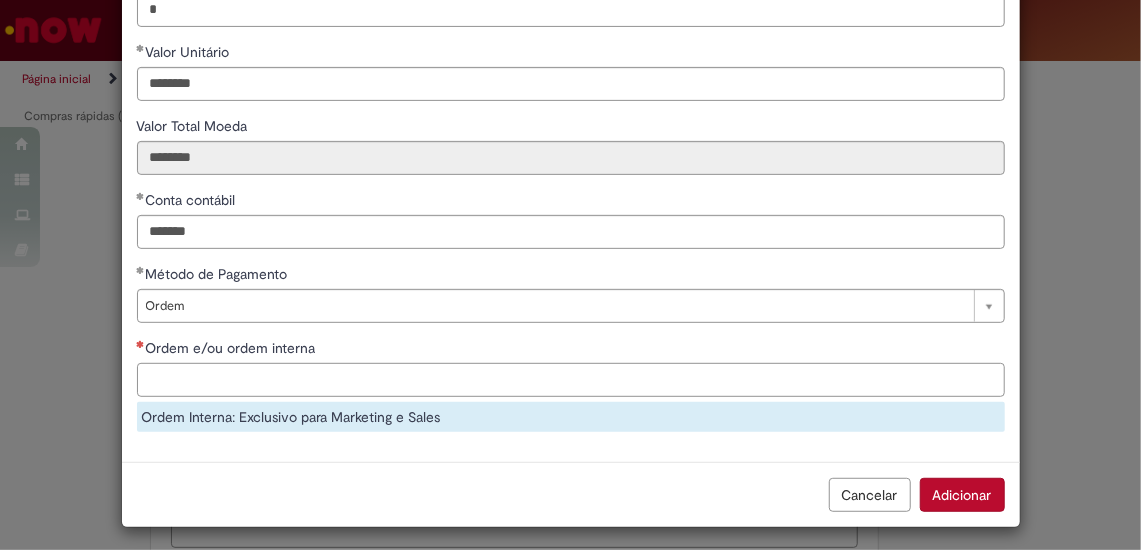 click on "Ordem e/ou ordem interna" at bounding box center (571, 380) 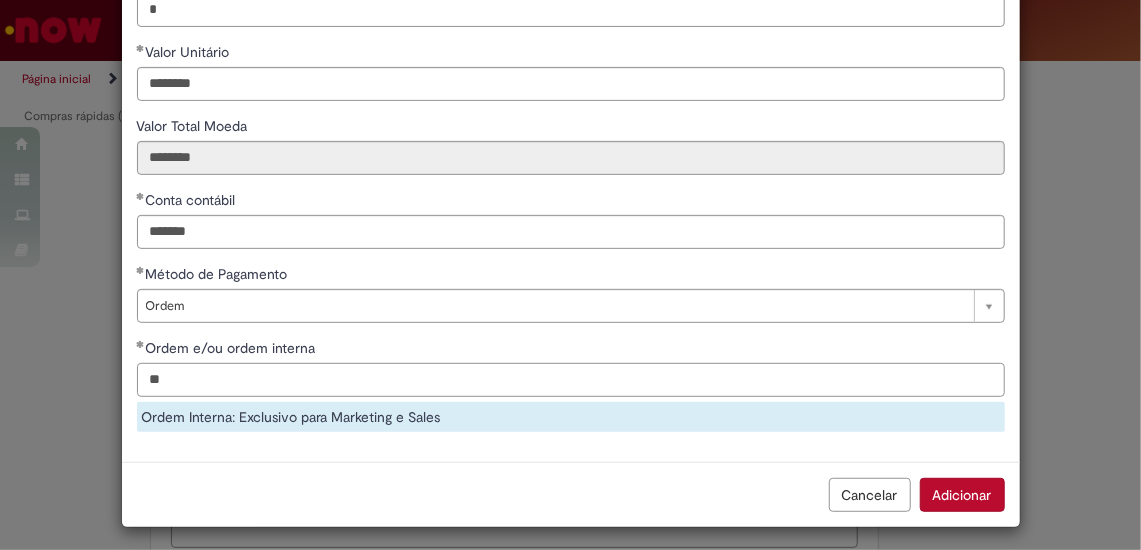 type on "*" 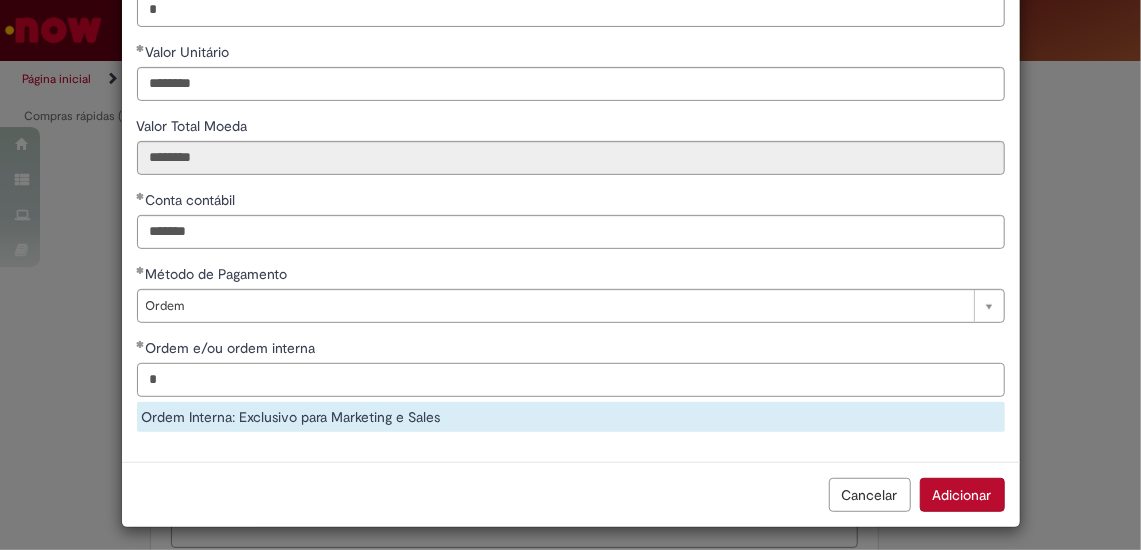 type 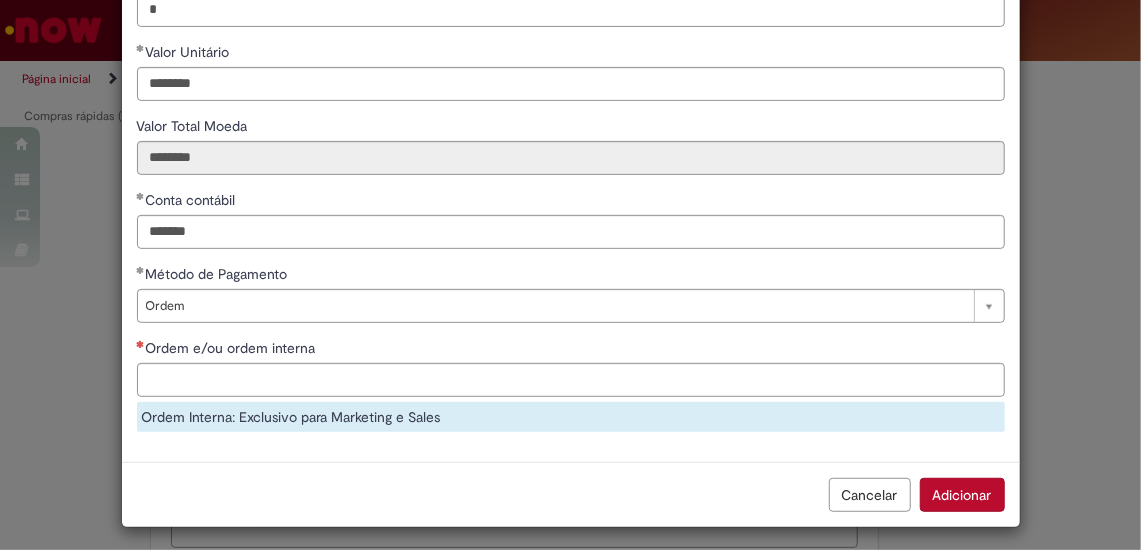 click on "**********" at bounding box center (571, 133) 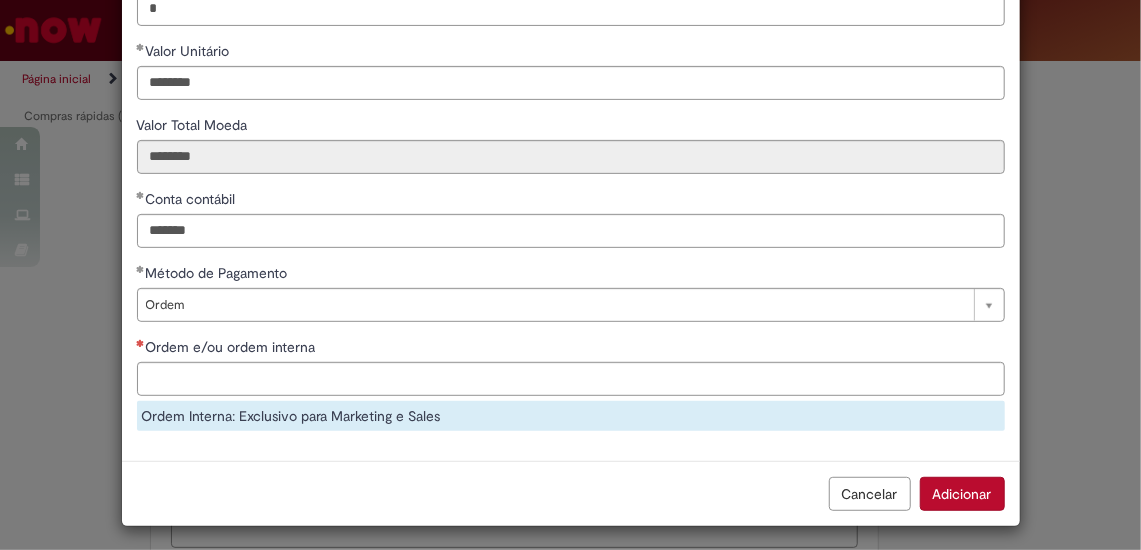 click on "Ordem e/ou ordem interna" at bounding box center [571, 349] 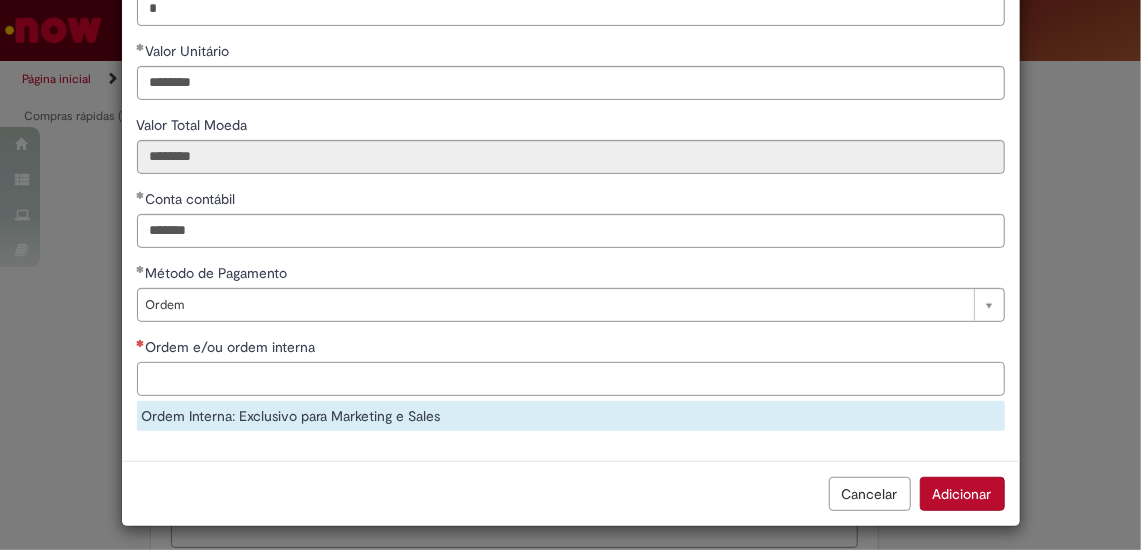 click on "Ordem e/ou ordem interna" at bounding box center [571, 379] 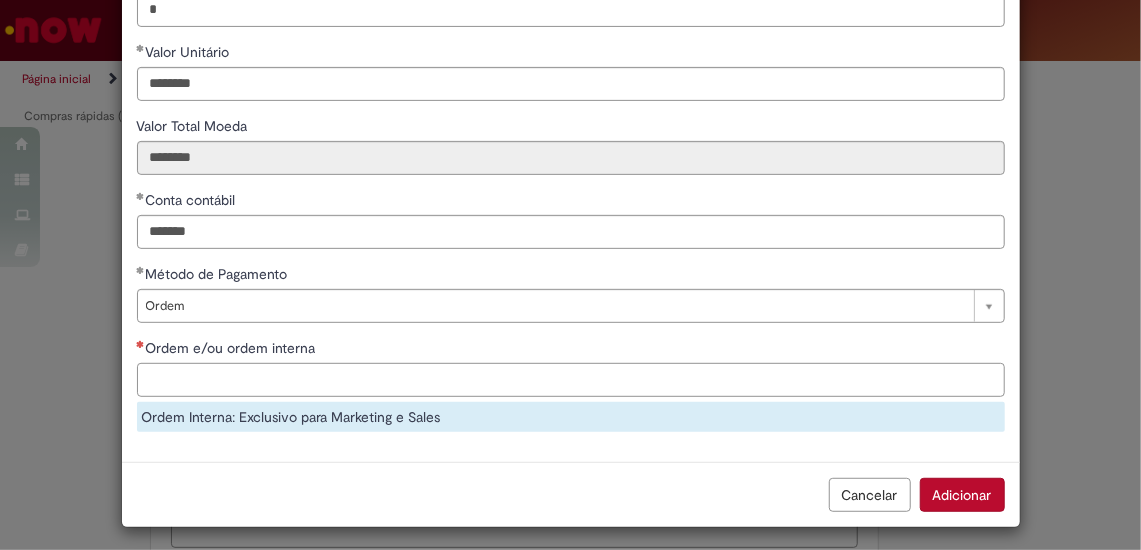 scroll, scrollTop: 0, scrollLeft: 0, axis: both 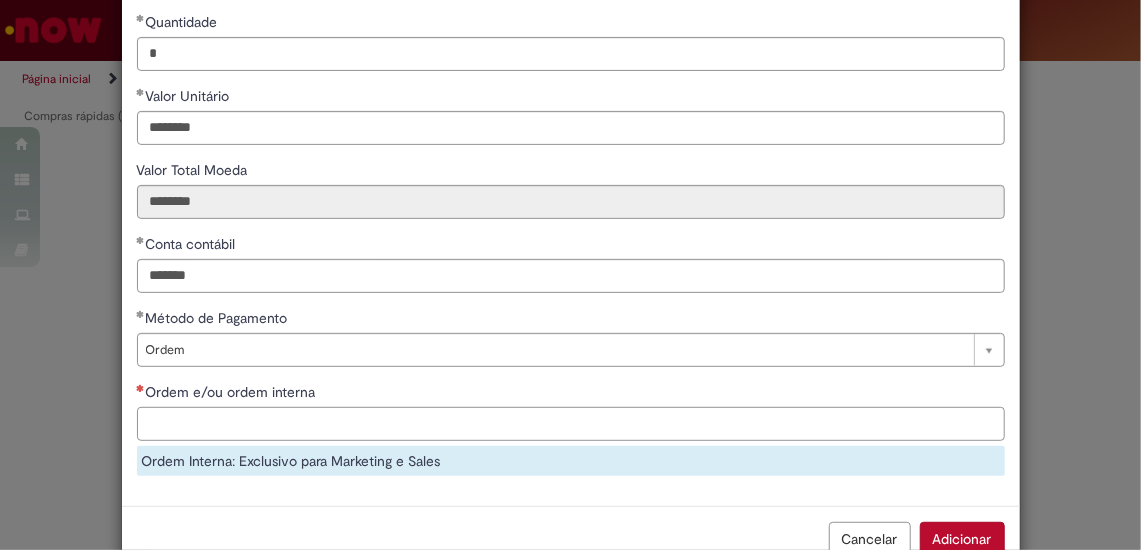 click on "Ordem e/ou ordem interna" at bounding box center (571, 424) 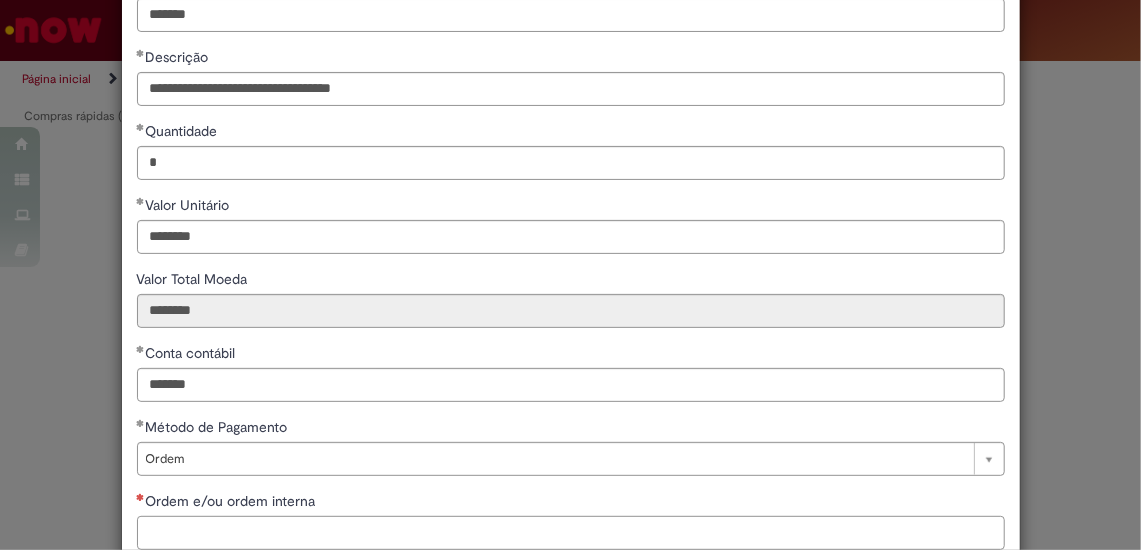 scroll, scrollTop: 124, scrollLeft: 0, axis: vertical 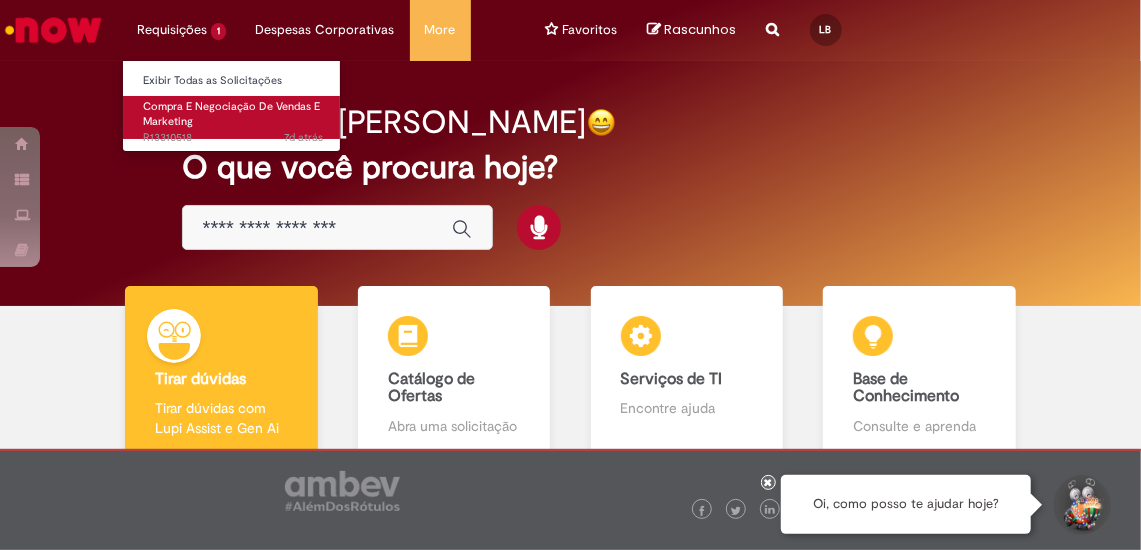 click on "Compra E Negociação De Vendas E Marketing" at bounding box center (231, 114) 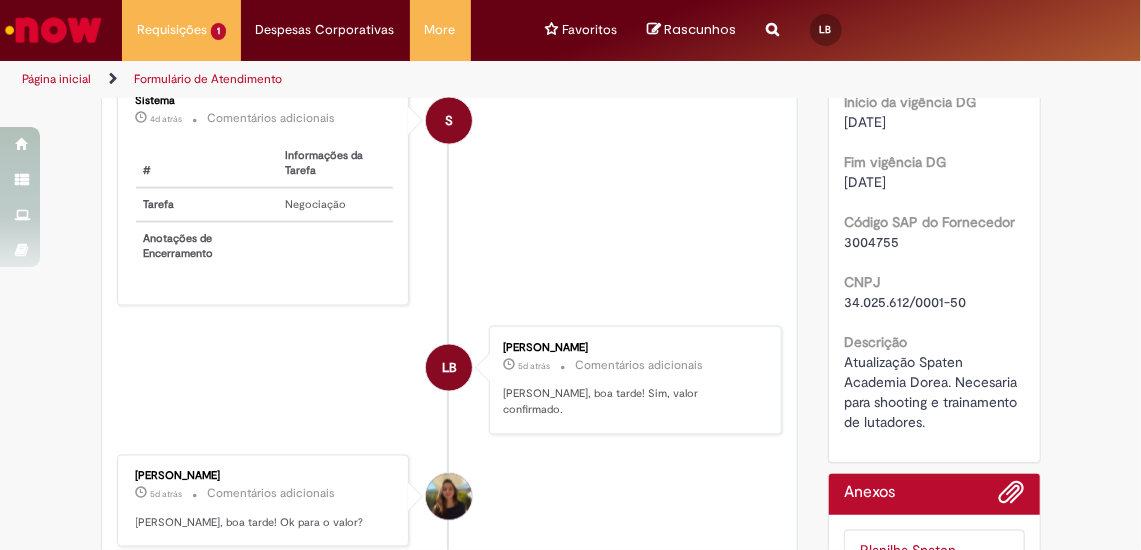 scroll, scrollTop: 1421, scrollLeft: 0, axis: vertical 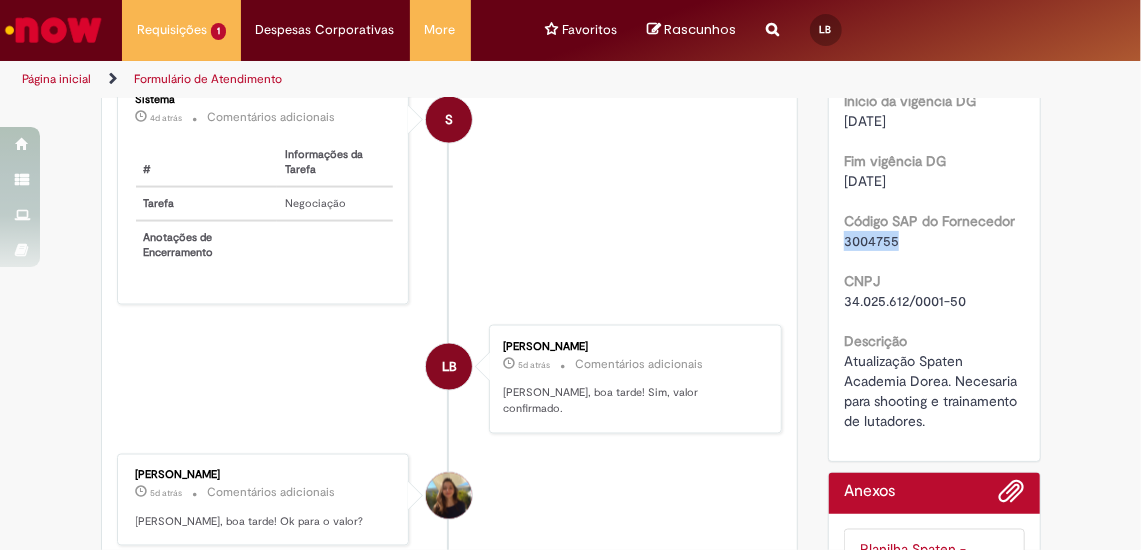 drag, startPoint x: 910, startPoint y: 237, endPoint x: 818, endPoint y: 251, distance: 93.05912 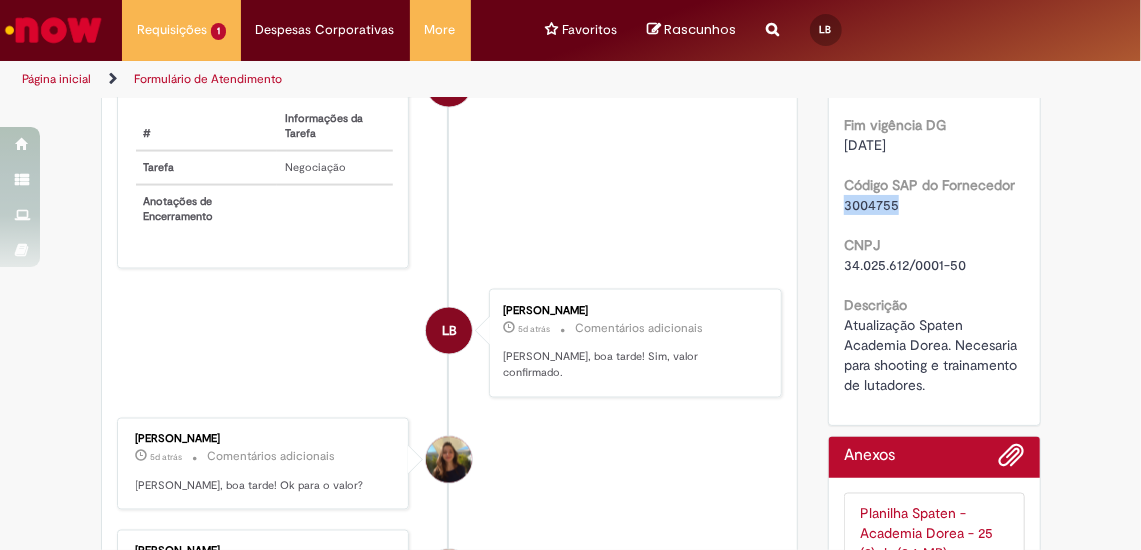 scroll, scrollTop: 1456, scrollLeft: 0, axis: vertical 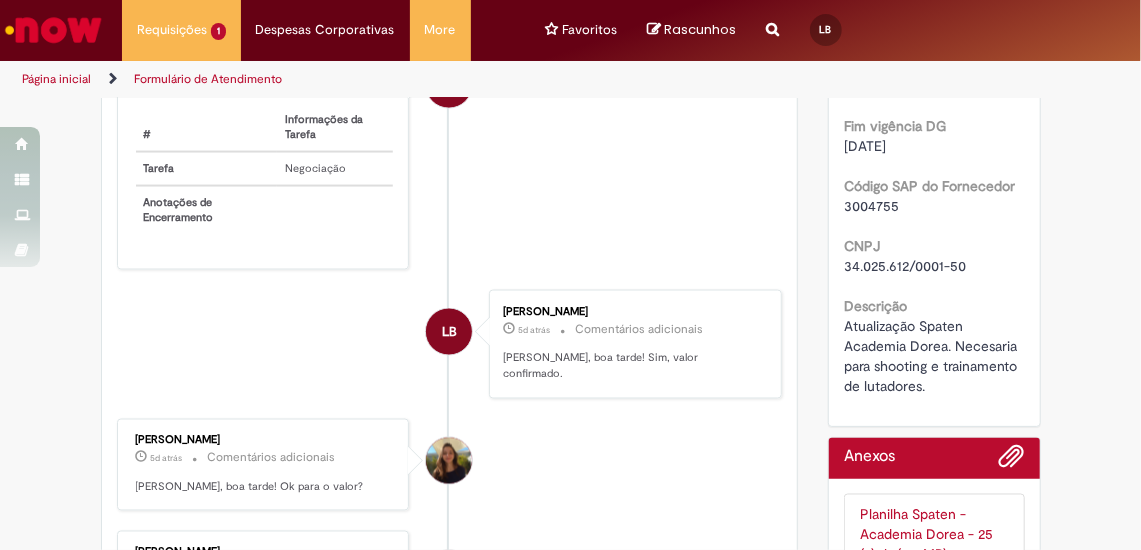 click on "S
Sistema
4d atrás 4 dias atrás     Comentários adicionais
# Informações da Tarefa Tarefa Negociação Anotações de Encerramento" at bounding box center [450, 157] 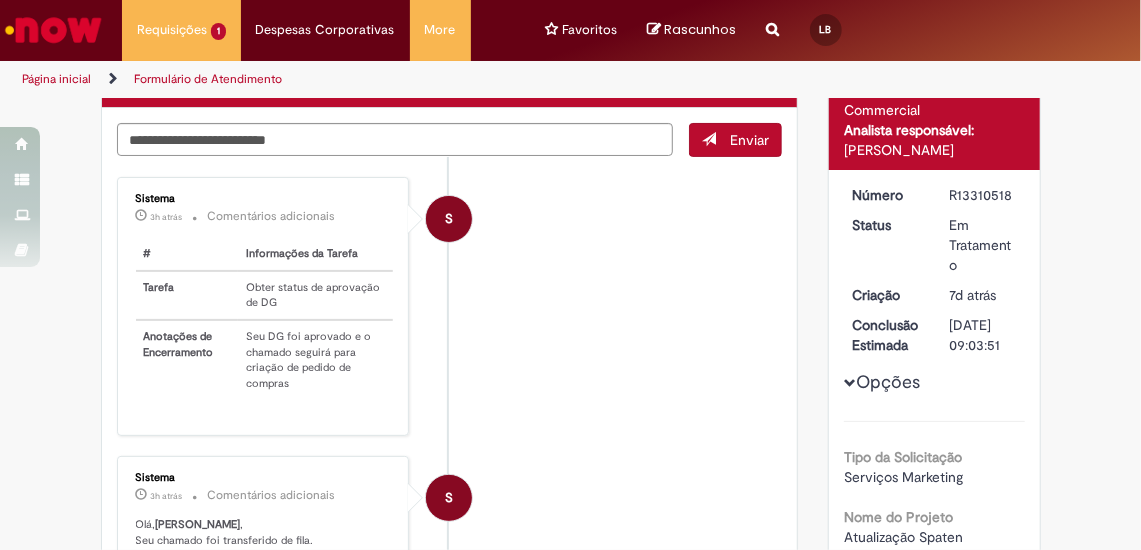 scroll, scrollTop: 164, scrollLeft: 0, axis: vertical 